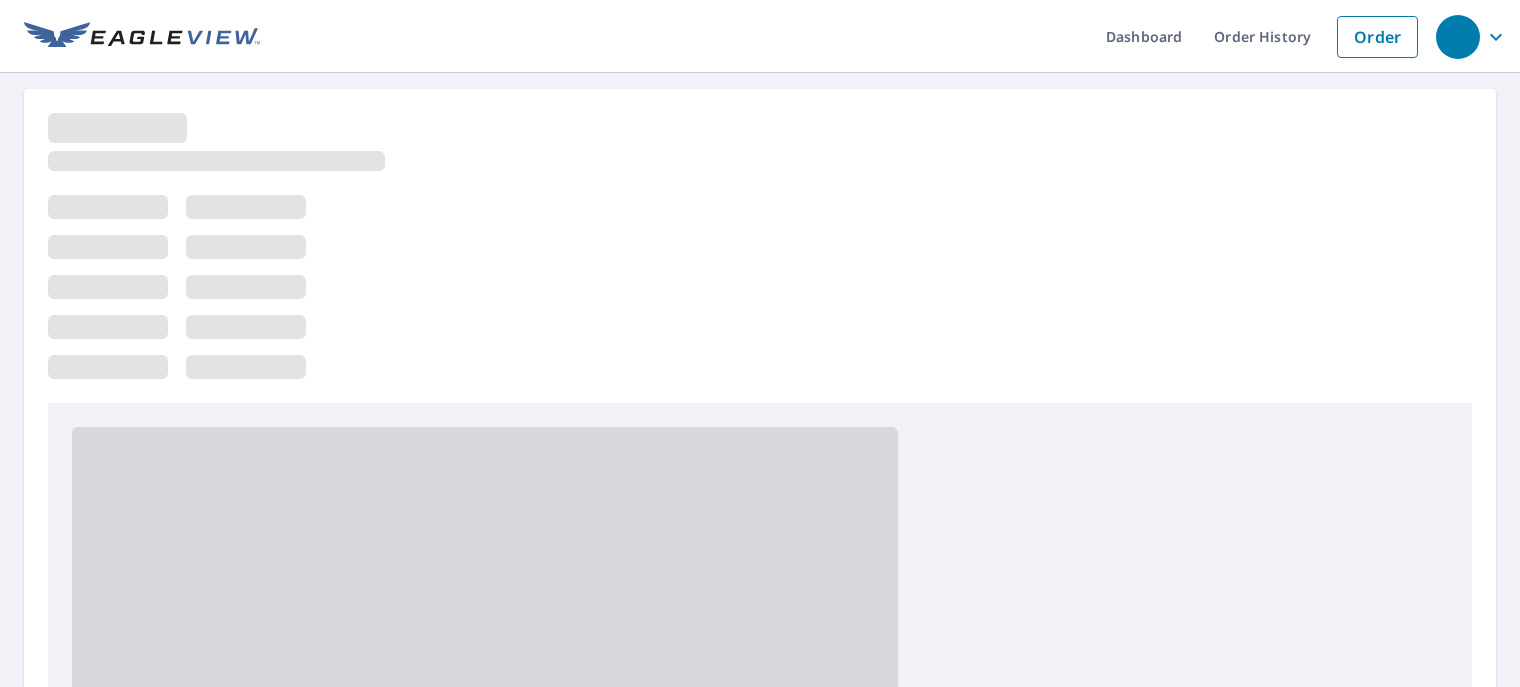 scroll, scrollTop: 0, scrollLeft: 0, axis: both 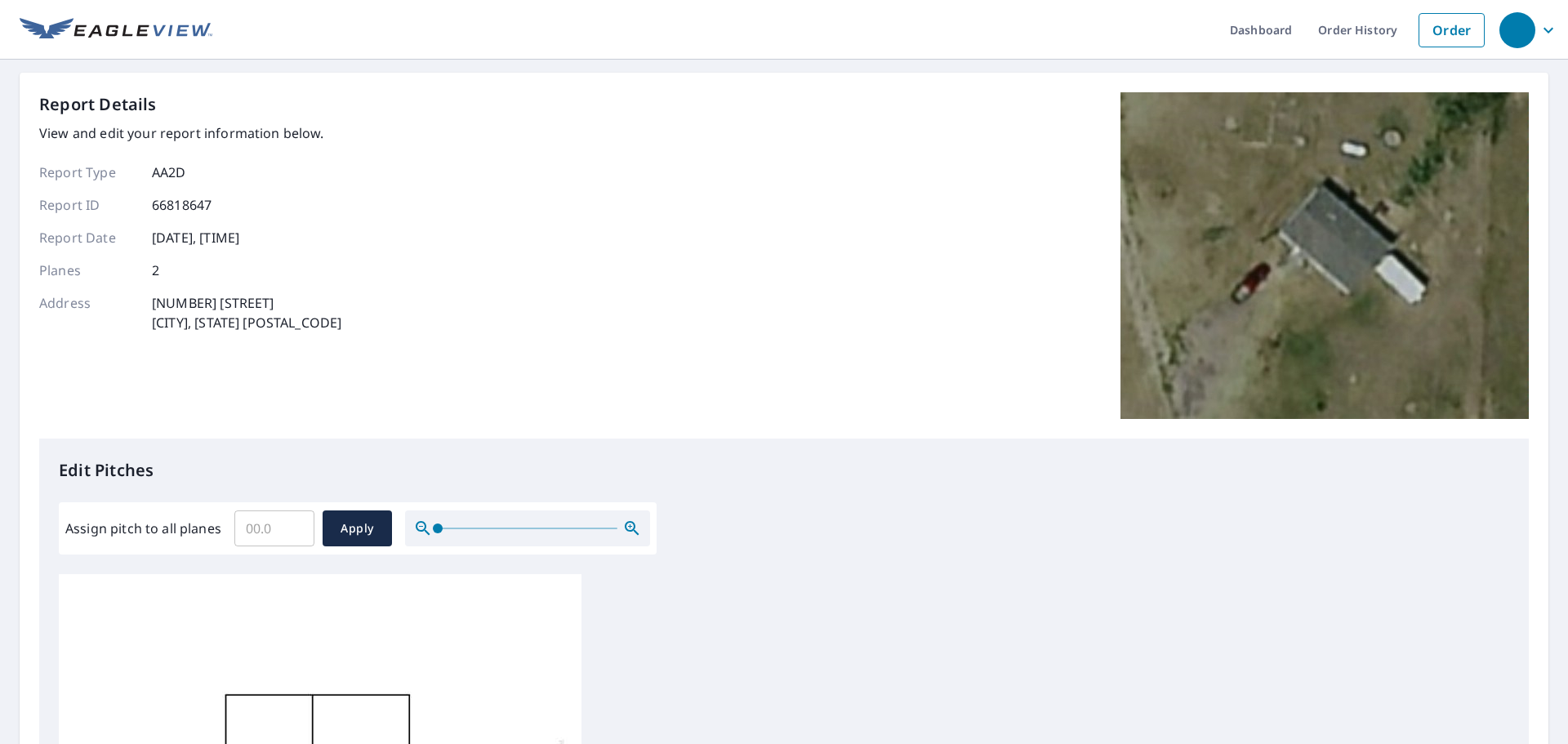 click on "View and edit your report information below." at bounding box center [190, 133] 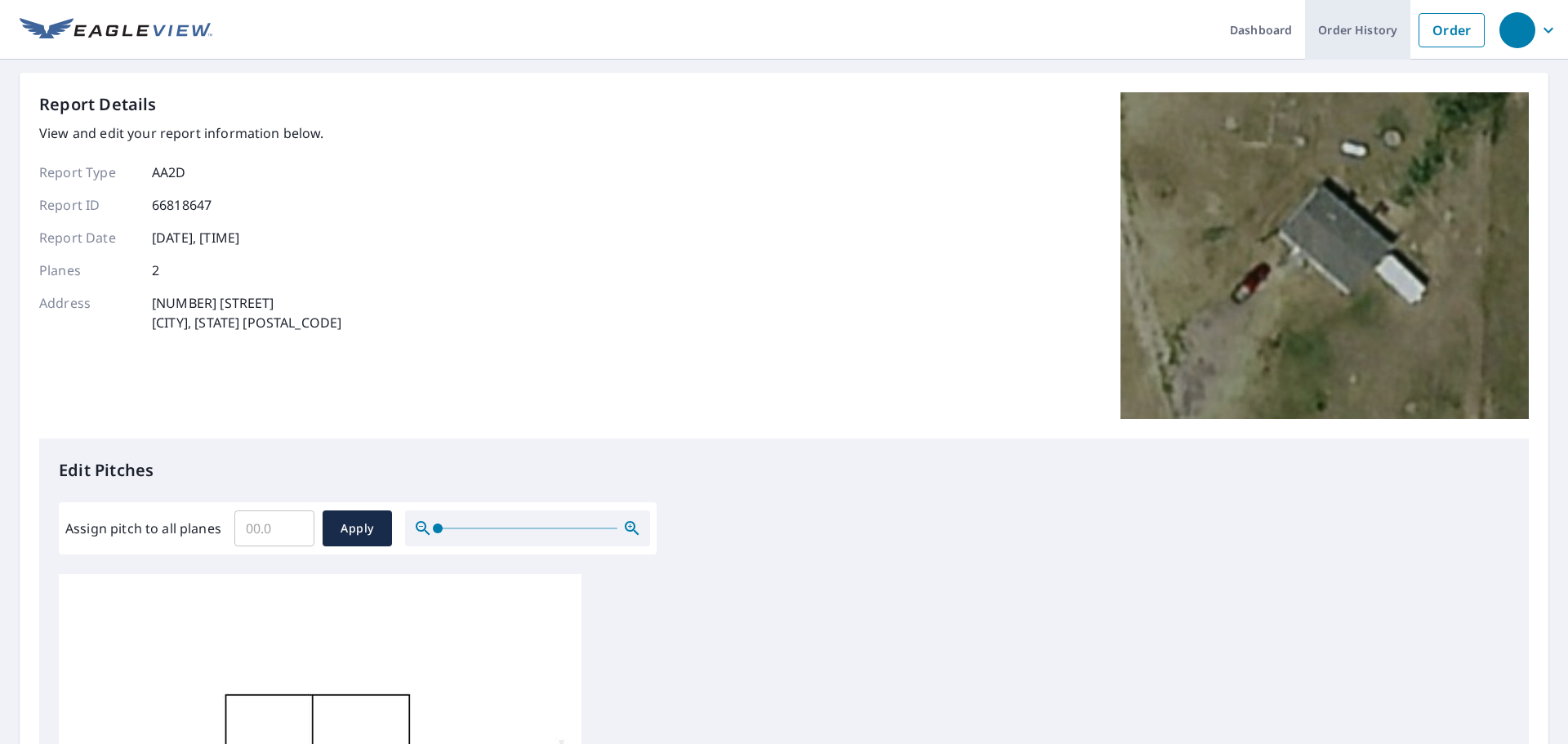 click on "Order History" at bounding box center (1357, 29) 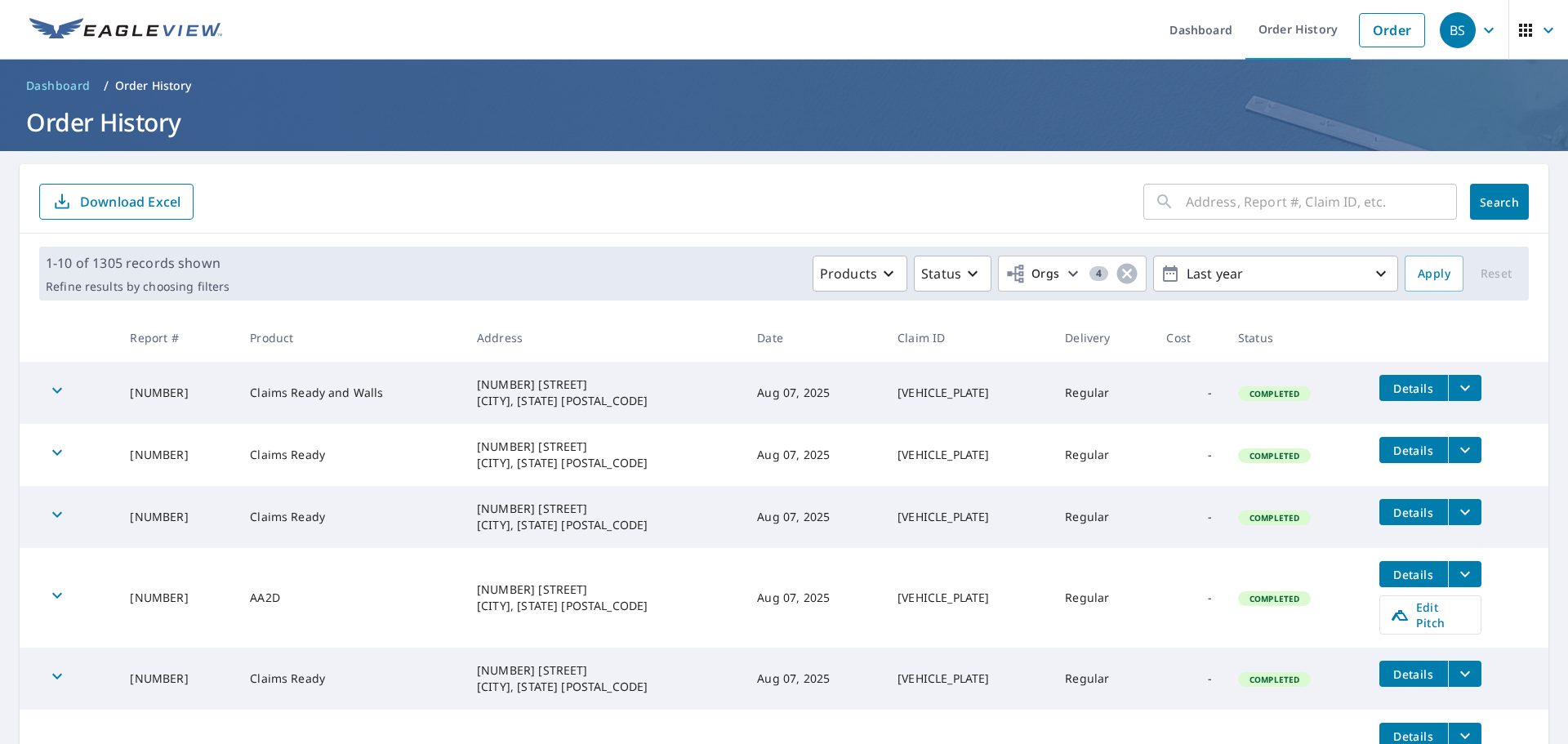 scroll, scrollTop: 0, scrollLeft: 0, axis: both 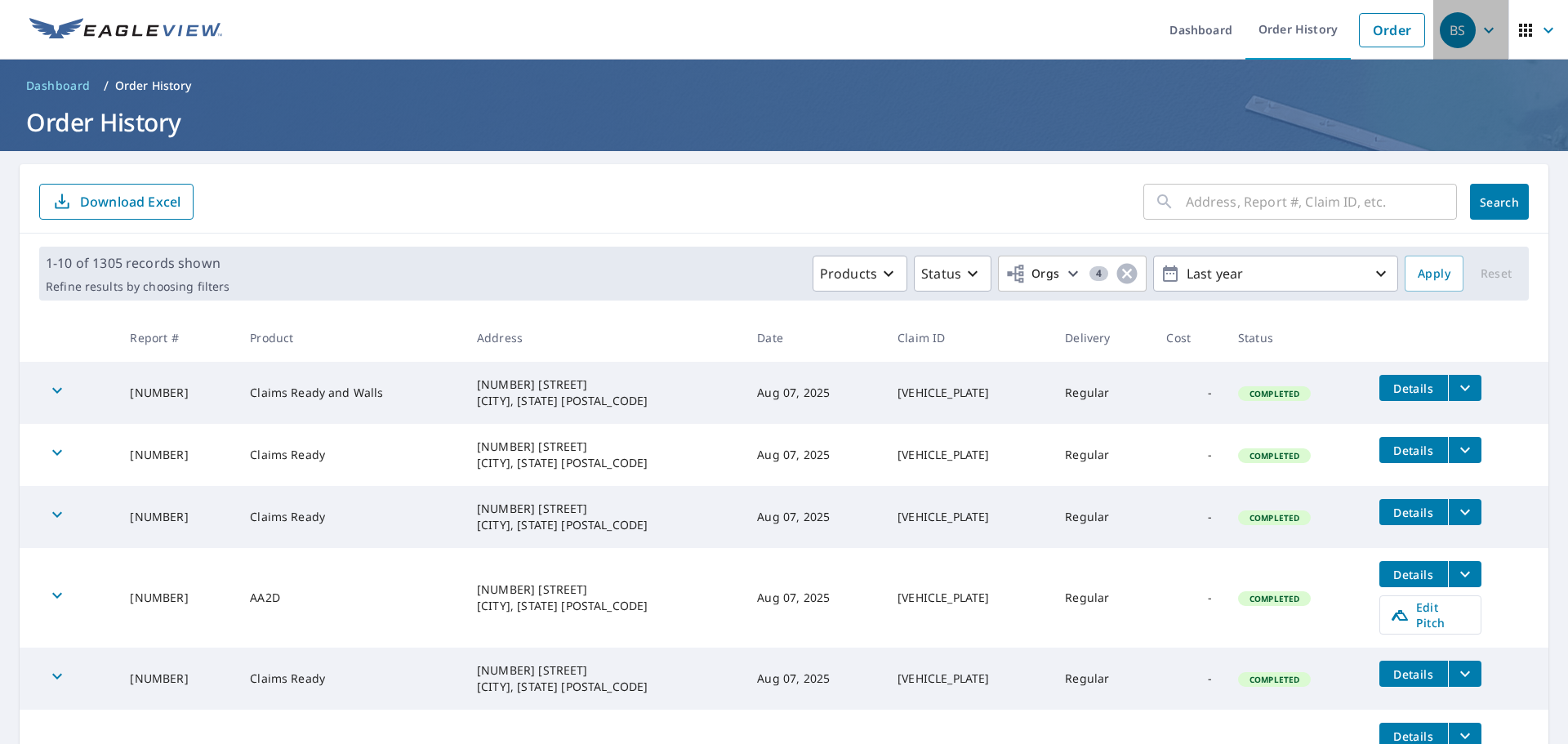 click 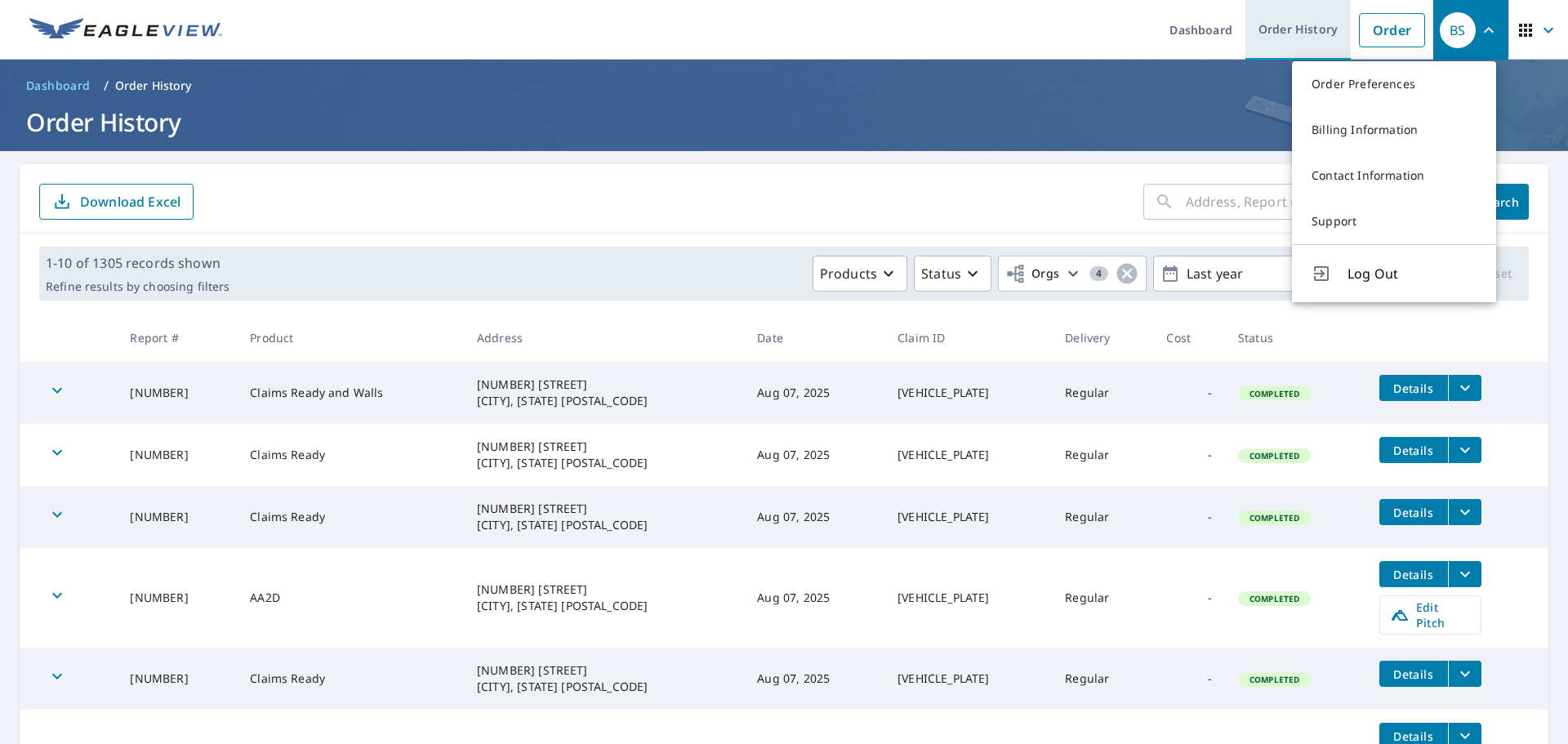click on "Order History" at bounding box center [1298, 29] 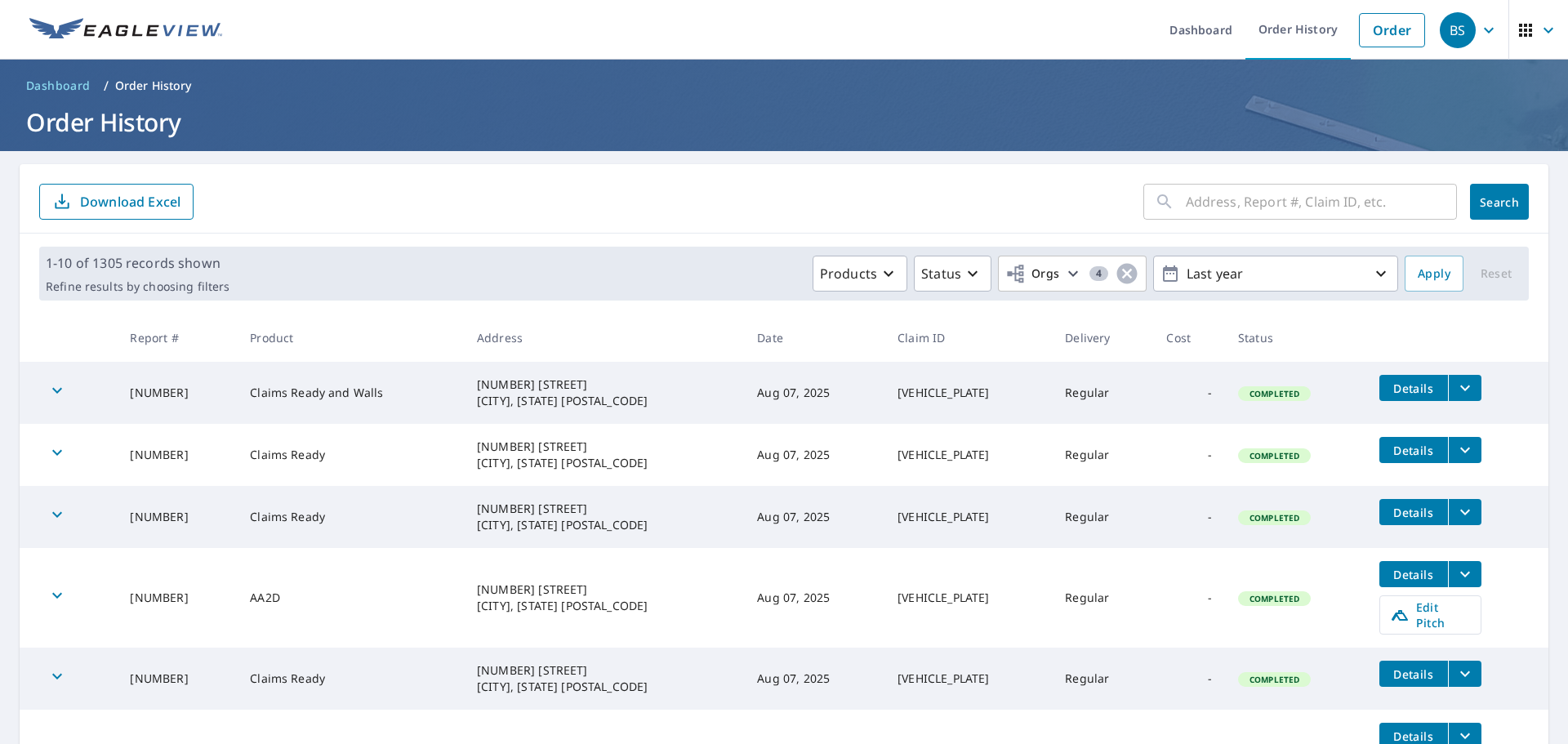 click on "​ Search Download Excel" at bounding box center (784, 202) 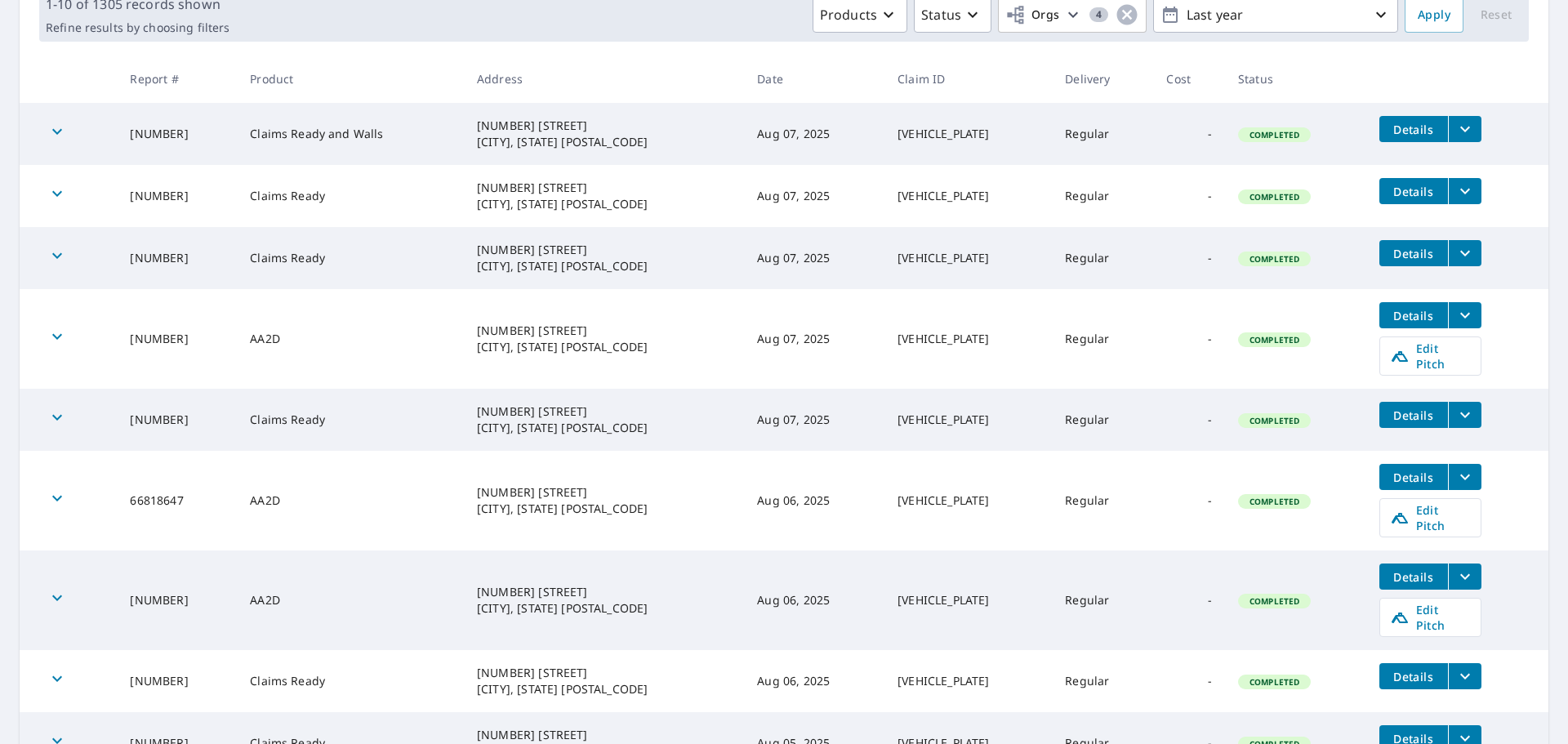 scroll, scrollTop: 261, scrollLeft: 0, axis: vertical 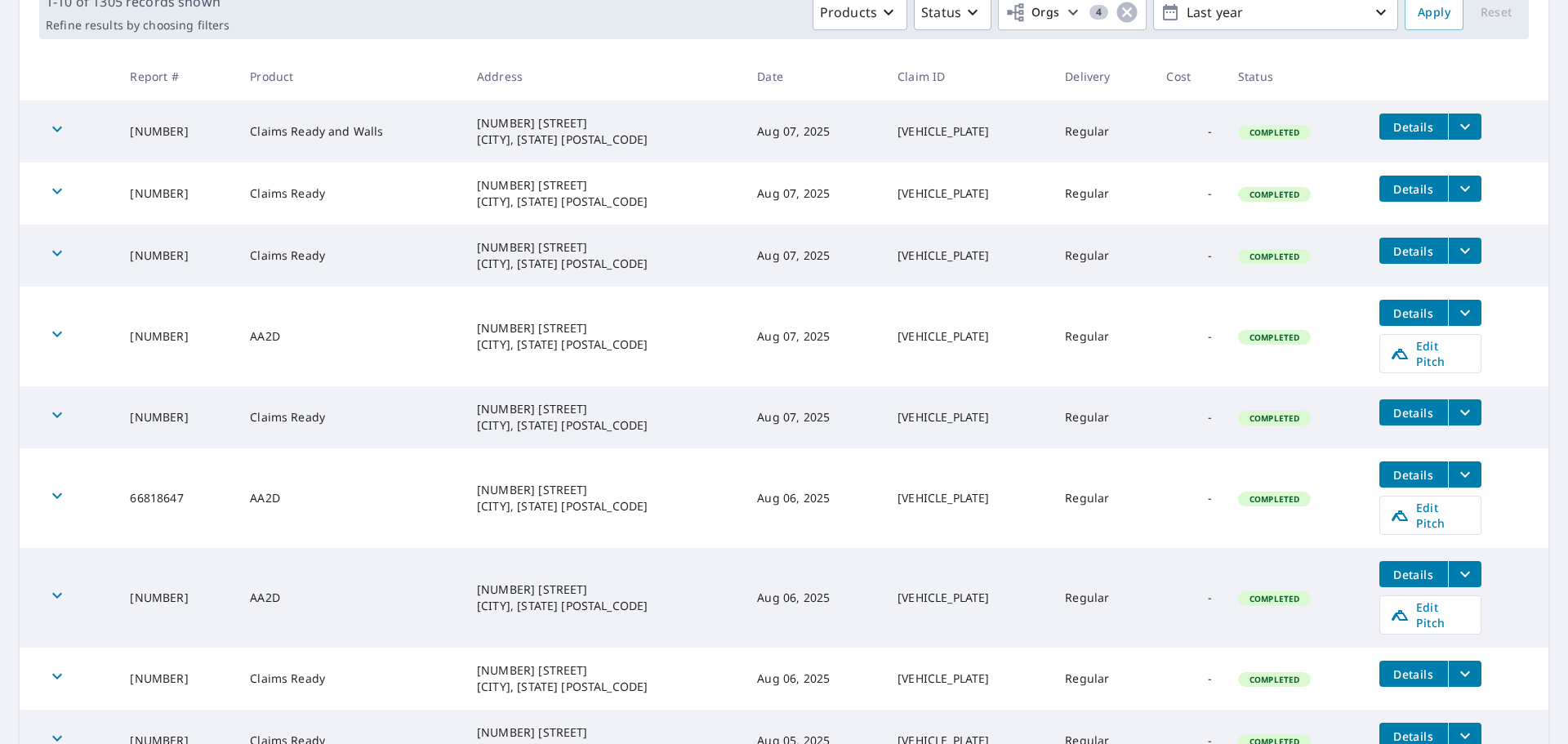 click on "39321 County Road 120
Grover, CO 80729" at bounding box center (604, 498) 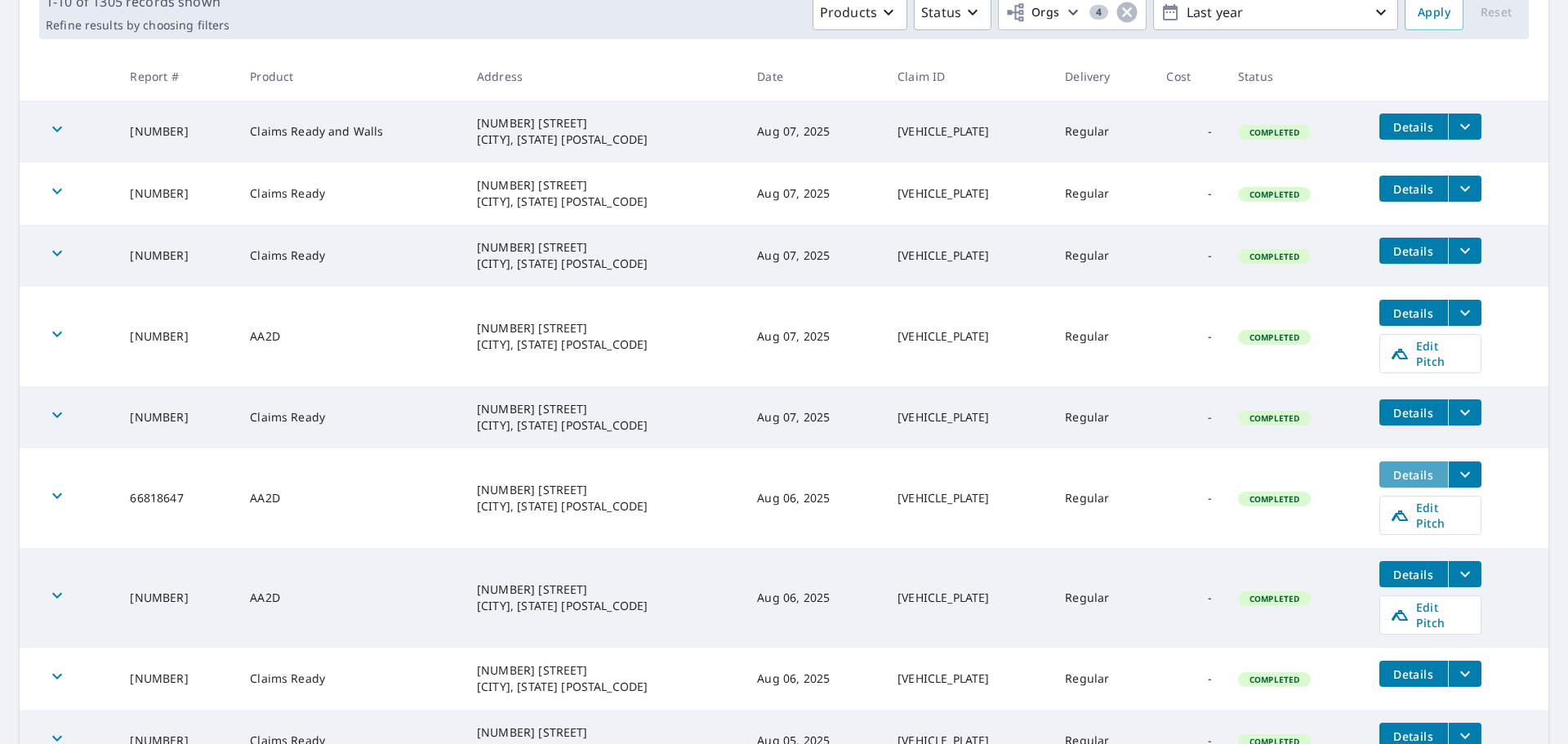 click on "Details" at bounding box center [1414, 474] 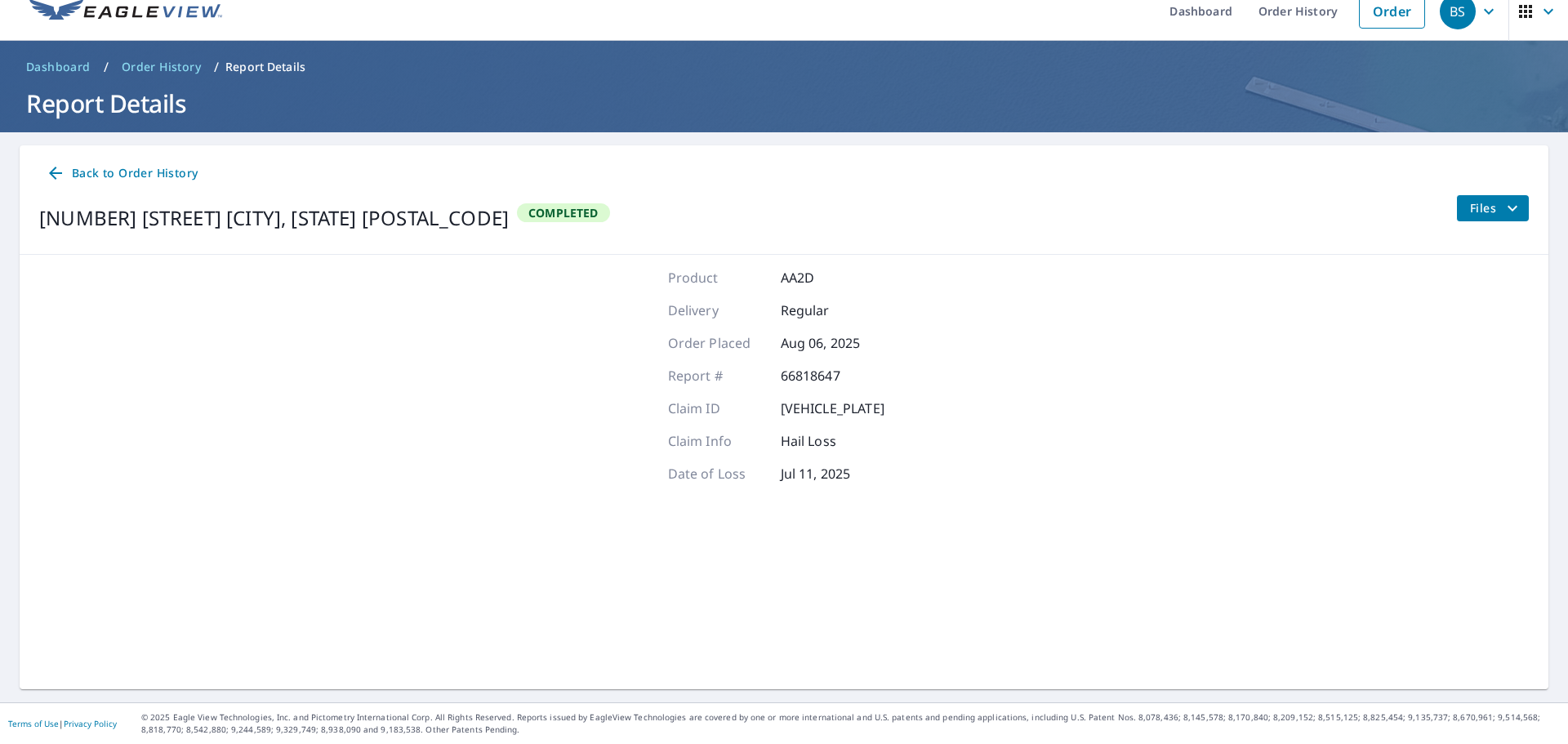 click on "Files" at bounding box center [1492, 208] 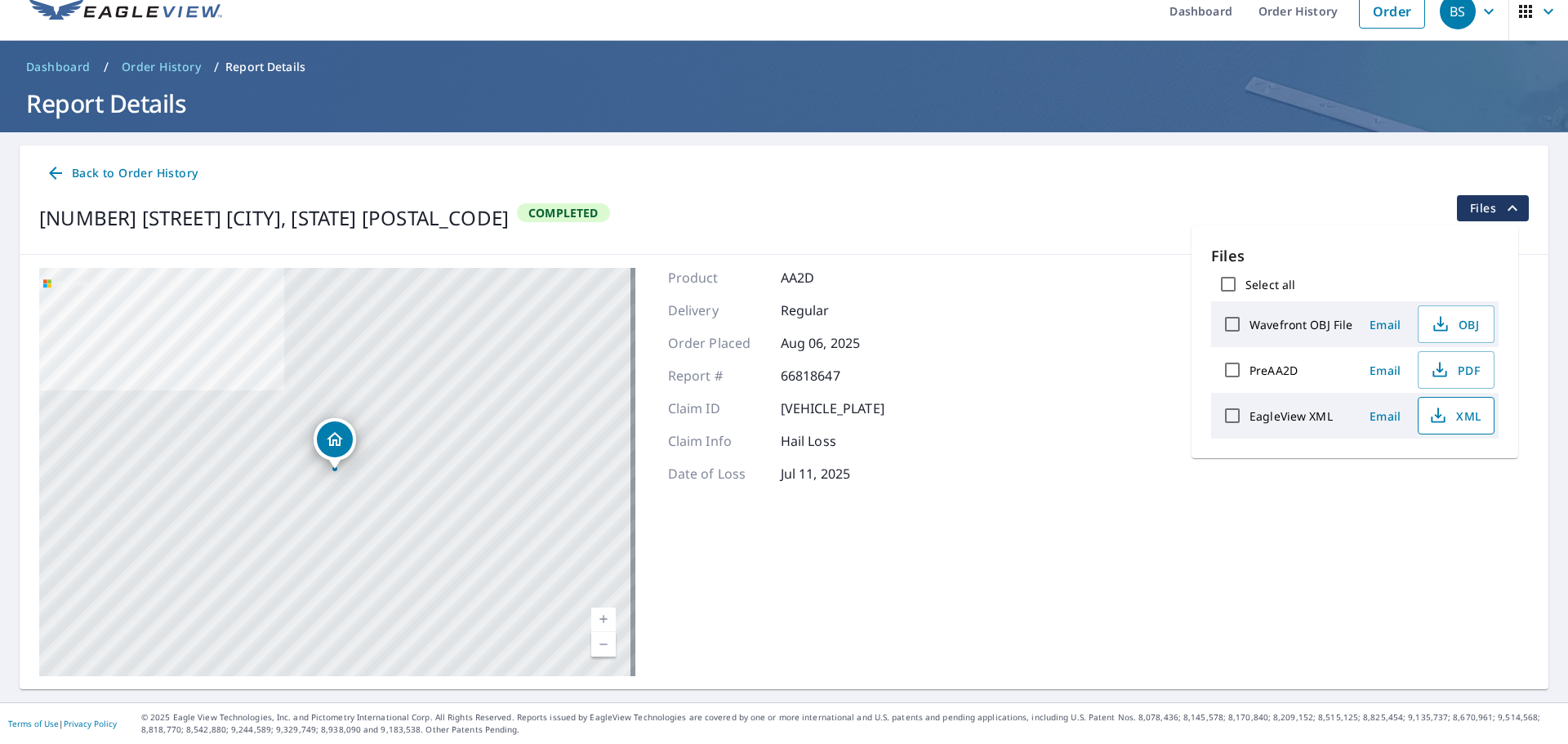 click on "XML" at bounding box center [1454, 416] 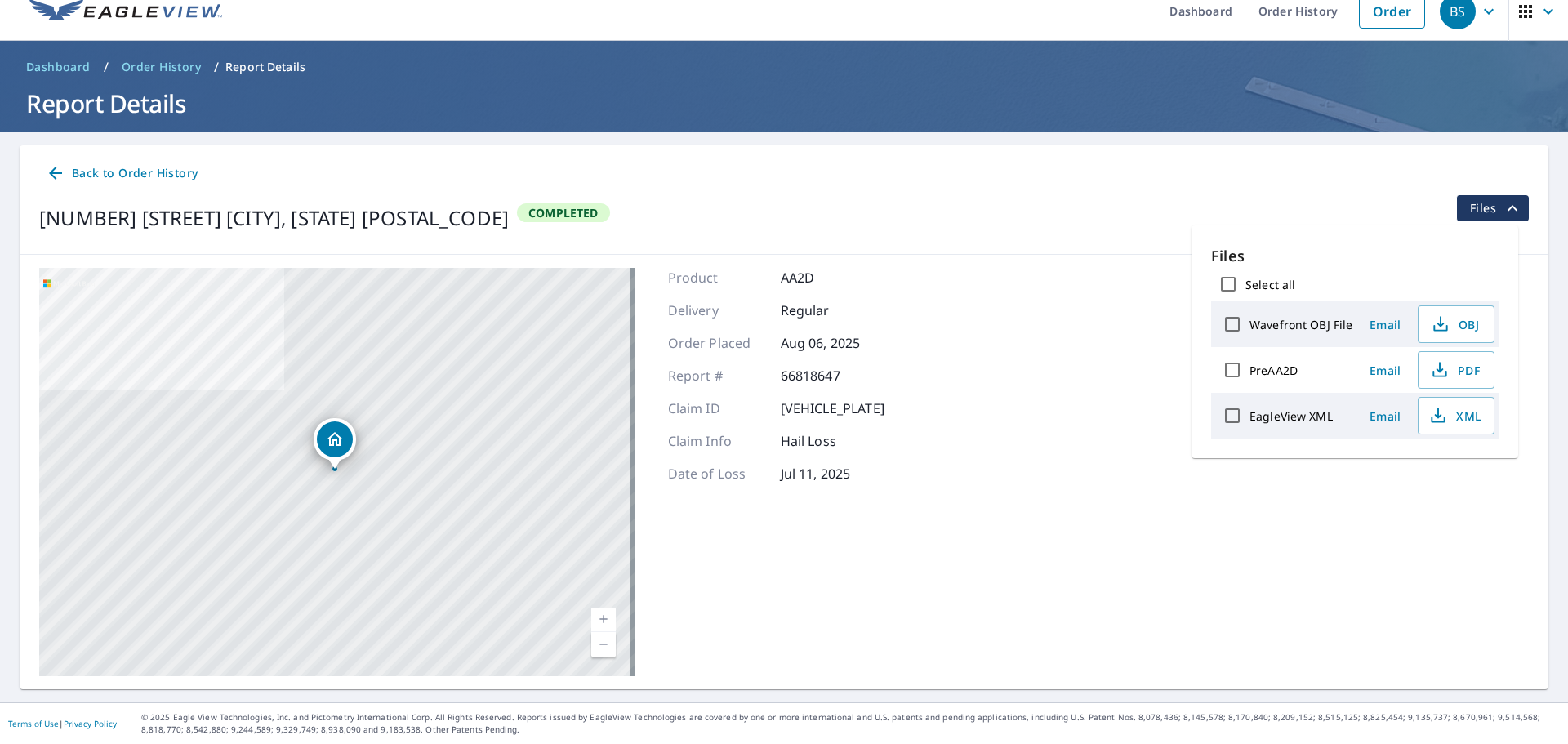 click on "39321 County Road 120 Grover, CO 80729 Aerial Road A standard road map Aerial A detailed look from above Labels Labels © 2025 TomTom, © Vexcel Imaging, © 2025 Microsoft Corporation,  © OpenStreetMap Terms Product AA2D Delivery Regular Order Placed Aug 06, 2025 Report # 66818647 Claim ID f4x8391 Claim Info Hail Loss Date of Loss Jul 11, 2025" at bounding box center (784, 472) 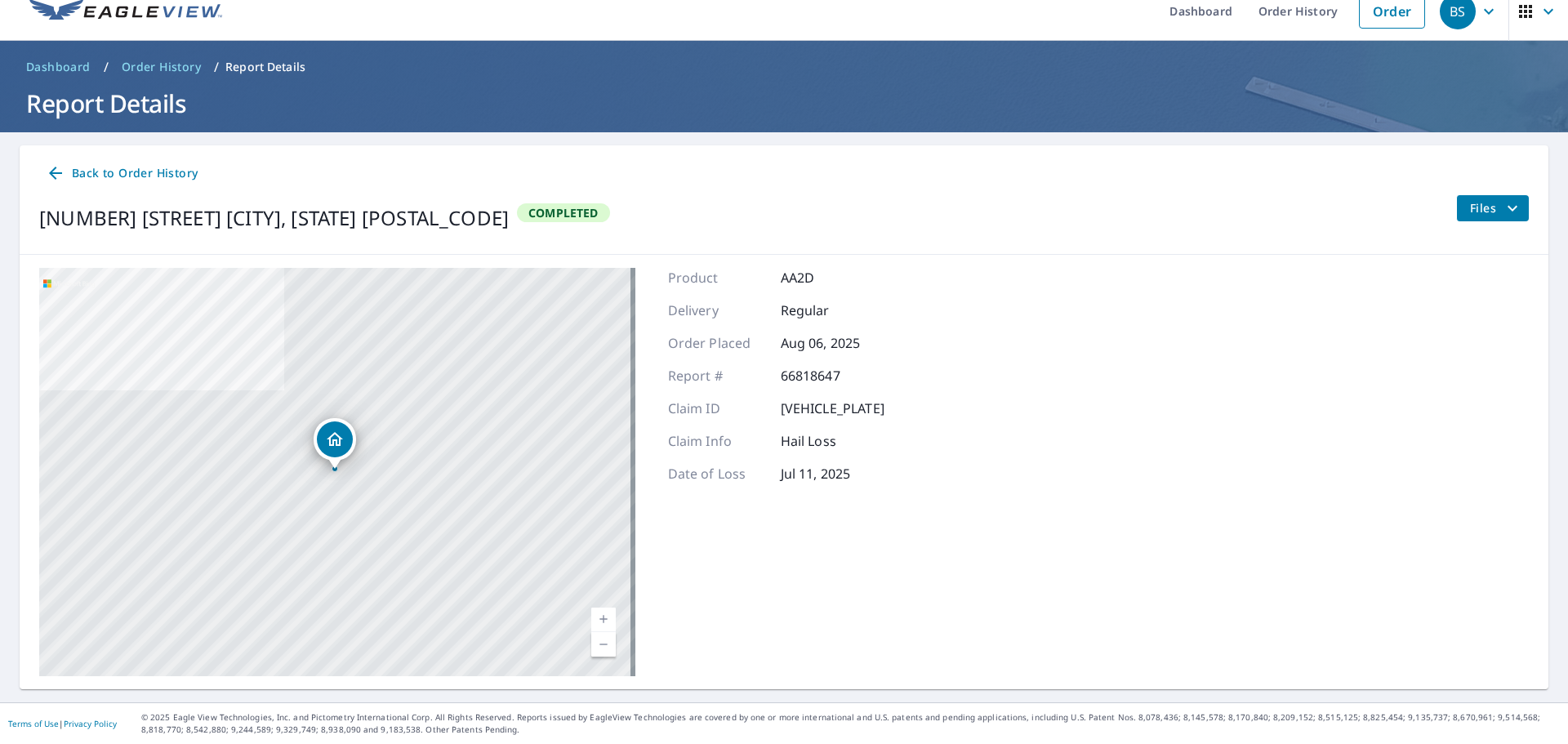 click 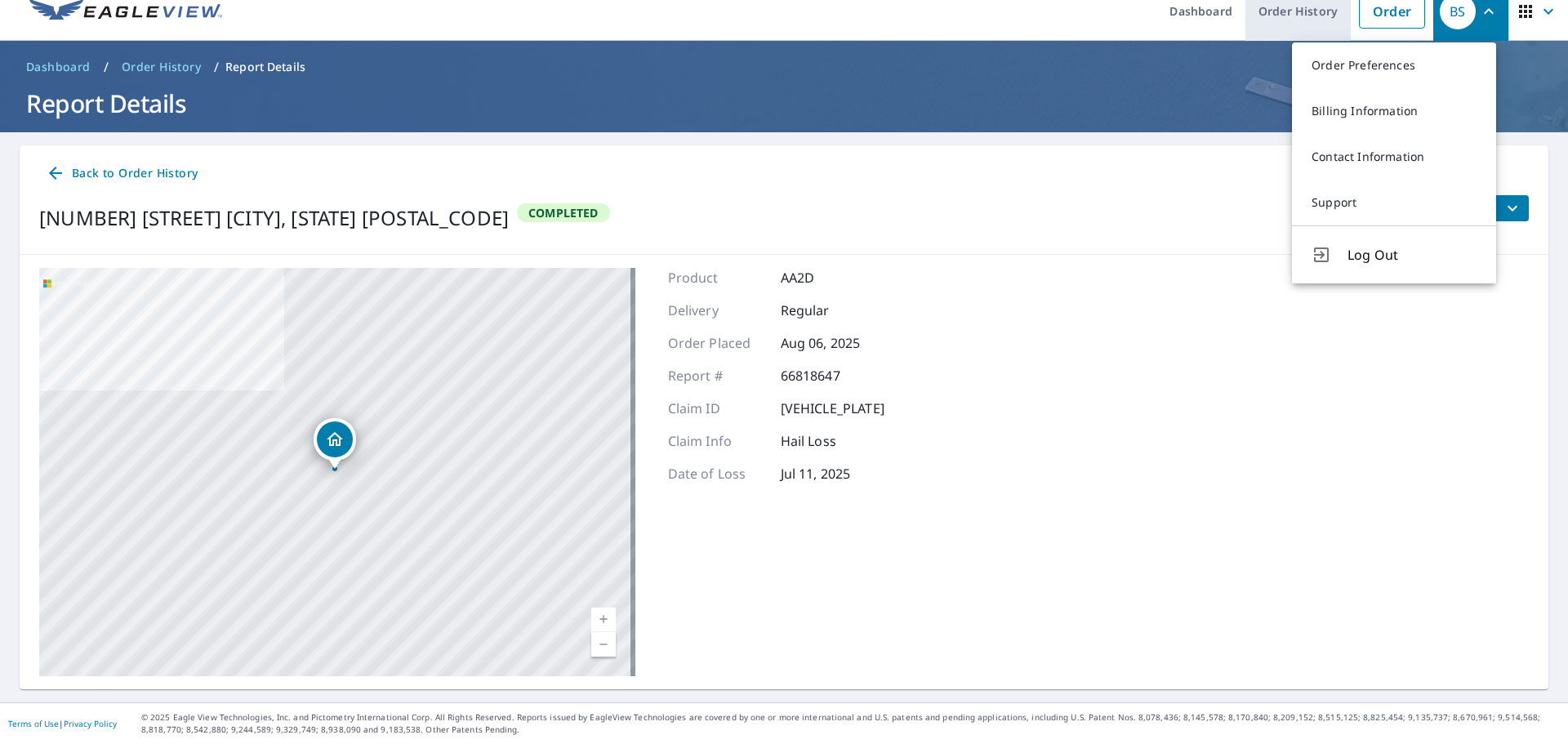 click on "Order History" at bounding box center [1298, 11] 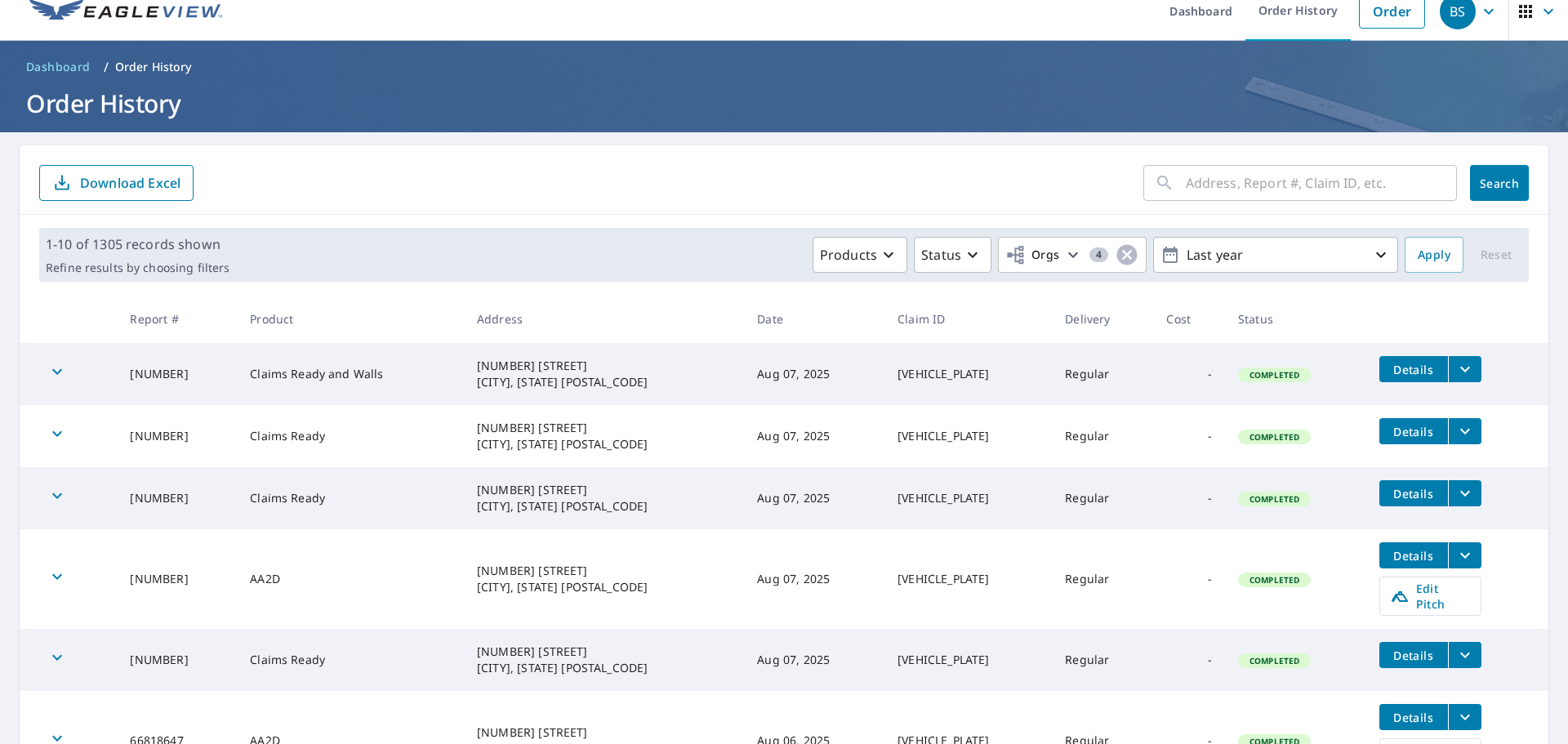 click on "AA2D" at bounding box center [350, 579] 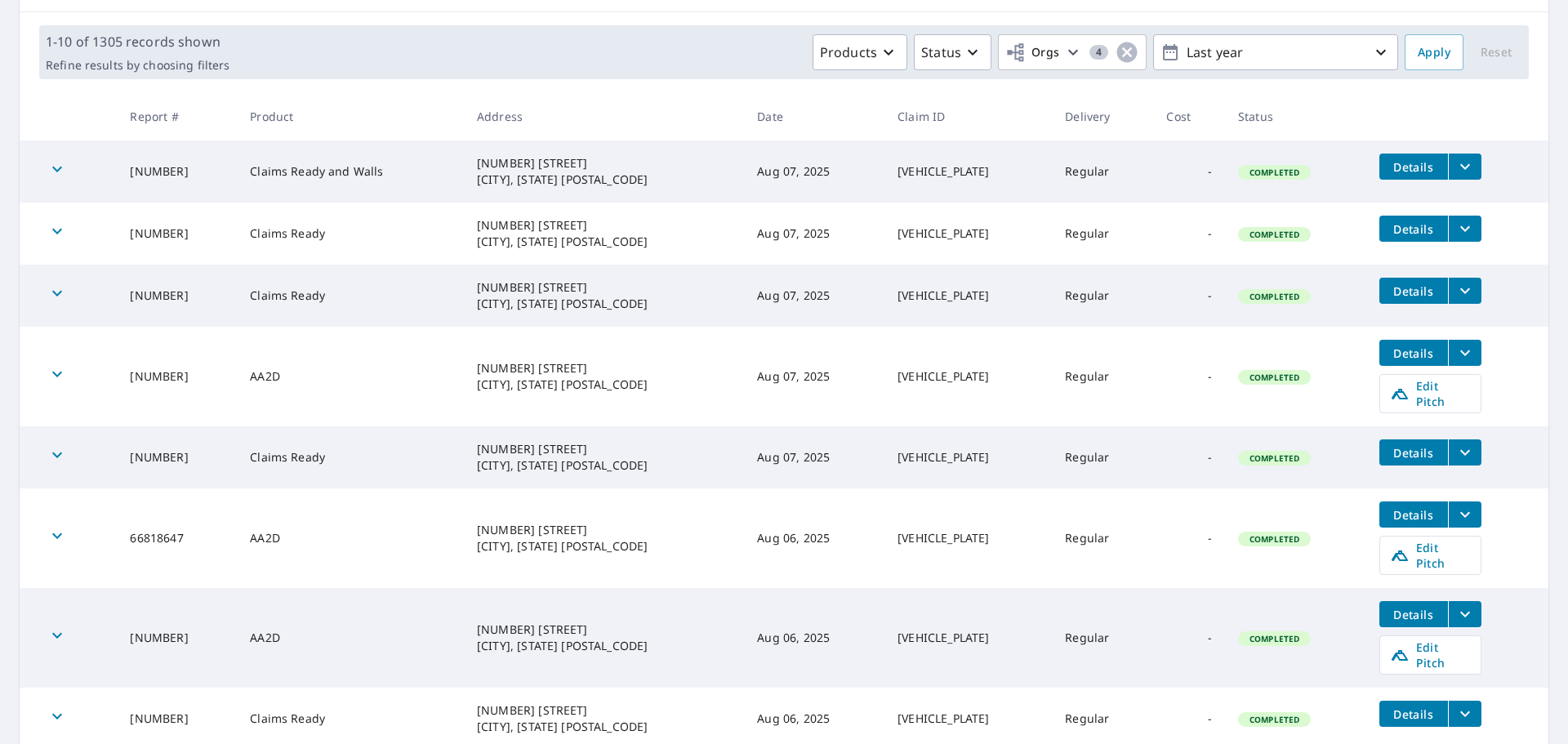 scroll, scrollTop: 292, scrollLeft: 0, axis: vertical 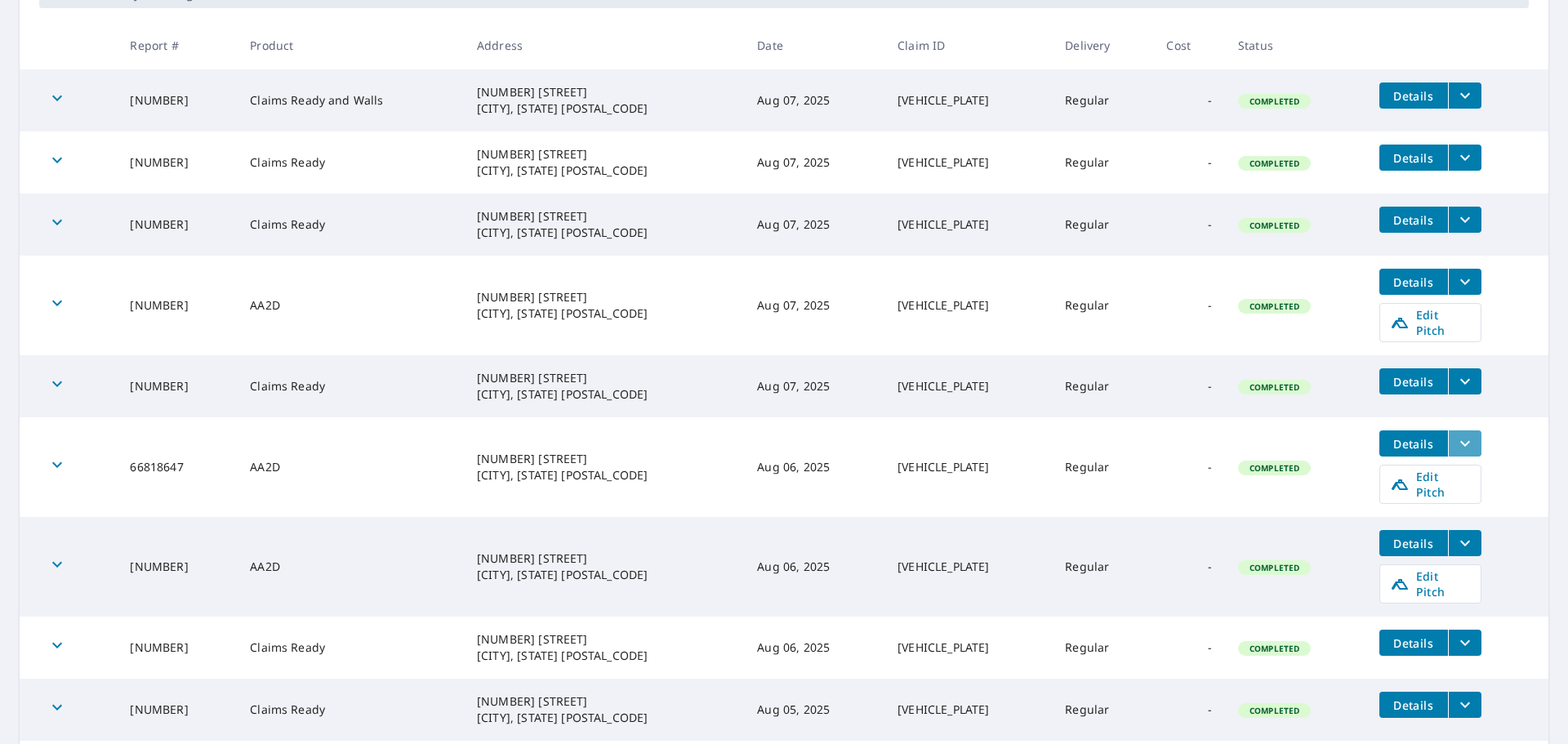 click 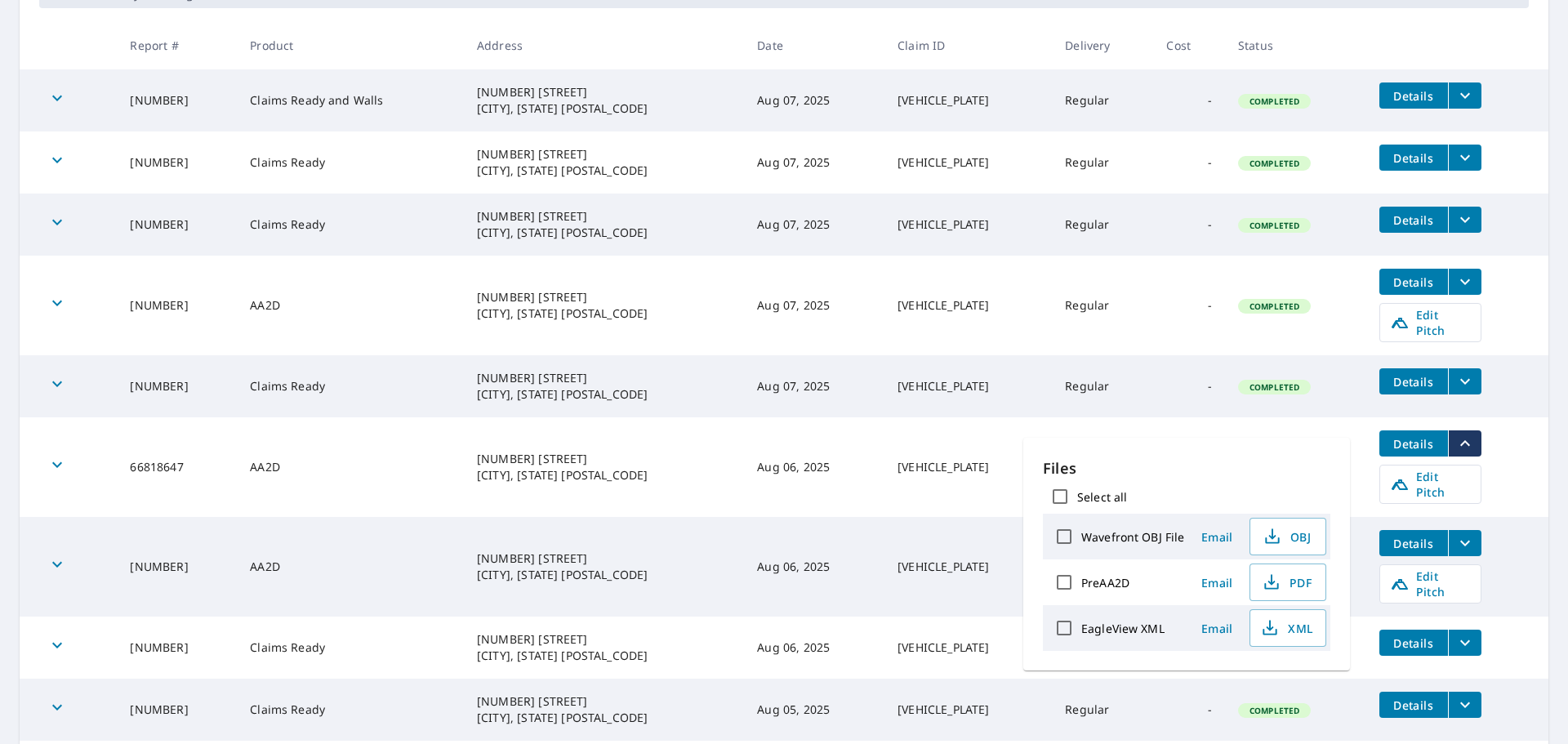scroll, scrollTop: 0, scrollLeft: 0, axis: both 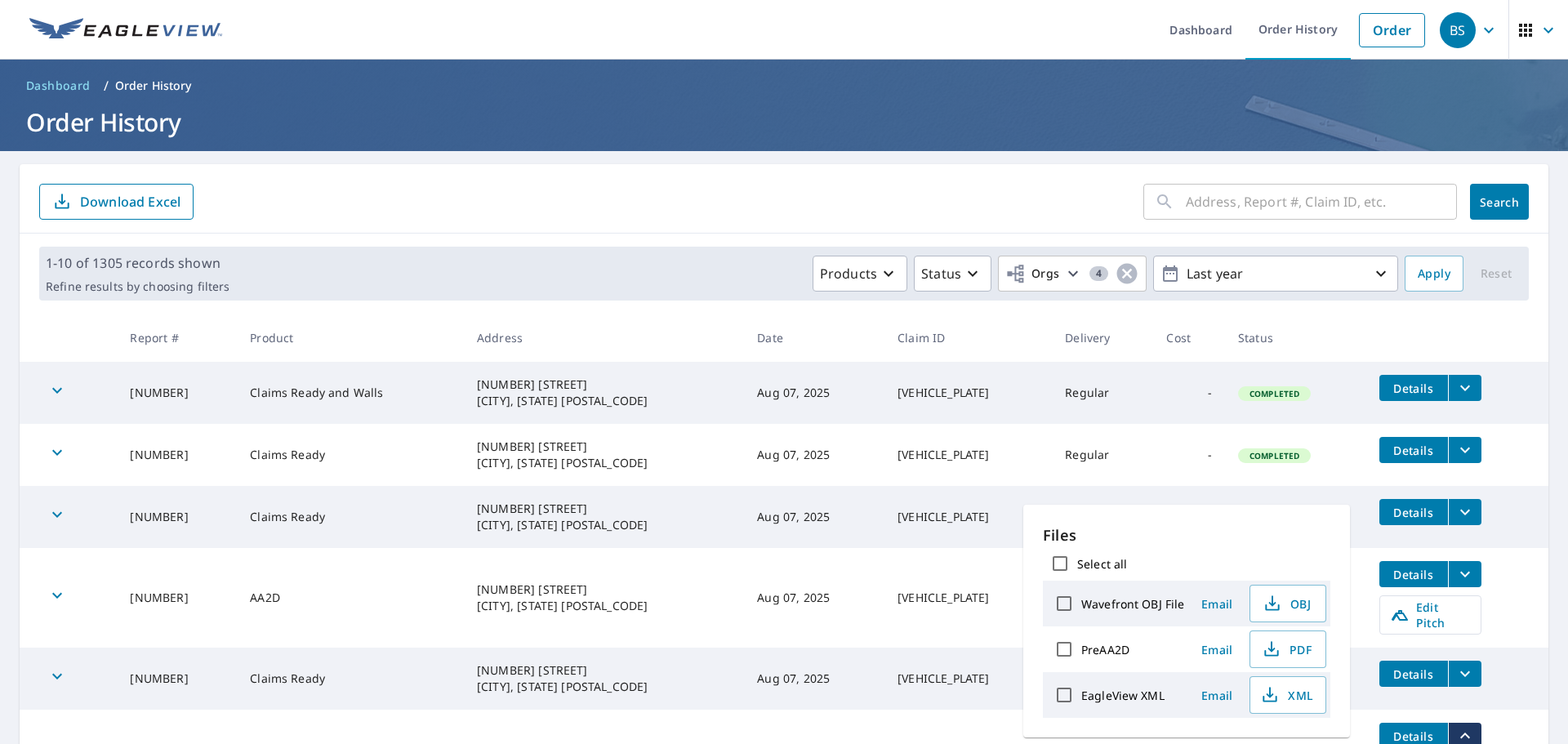 click at bounding box center [1321, 202] 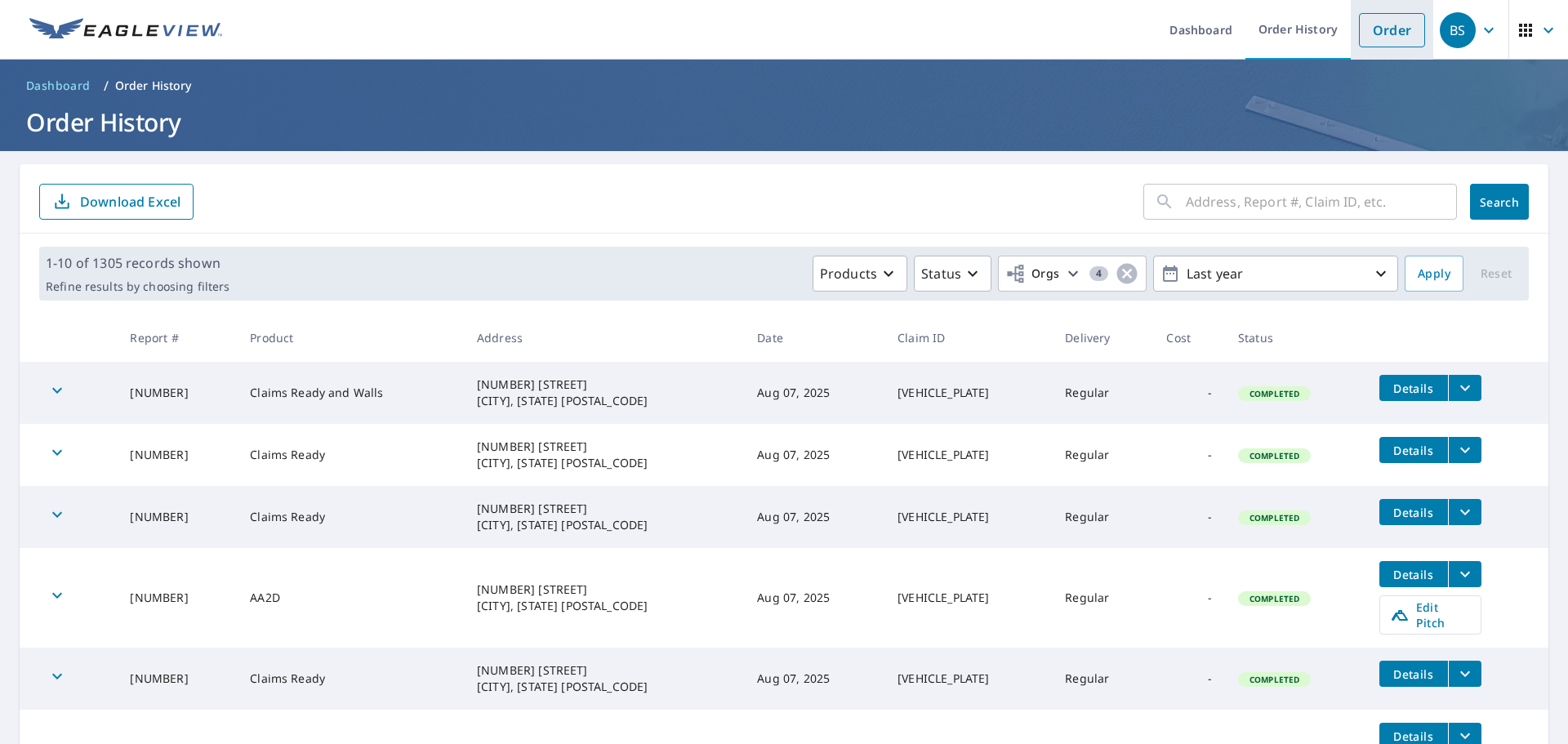 click on "Order" at bounding box center (1392, 30) 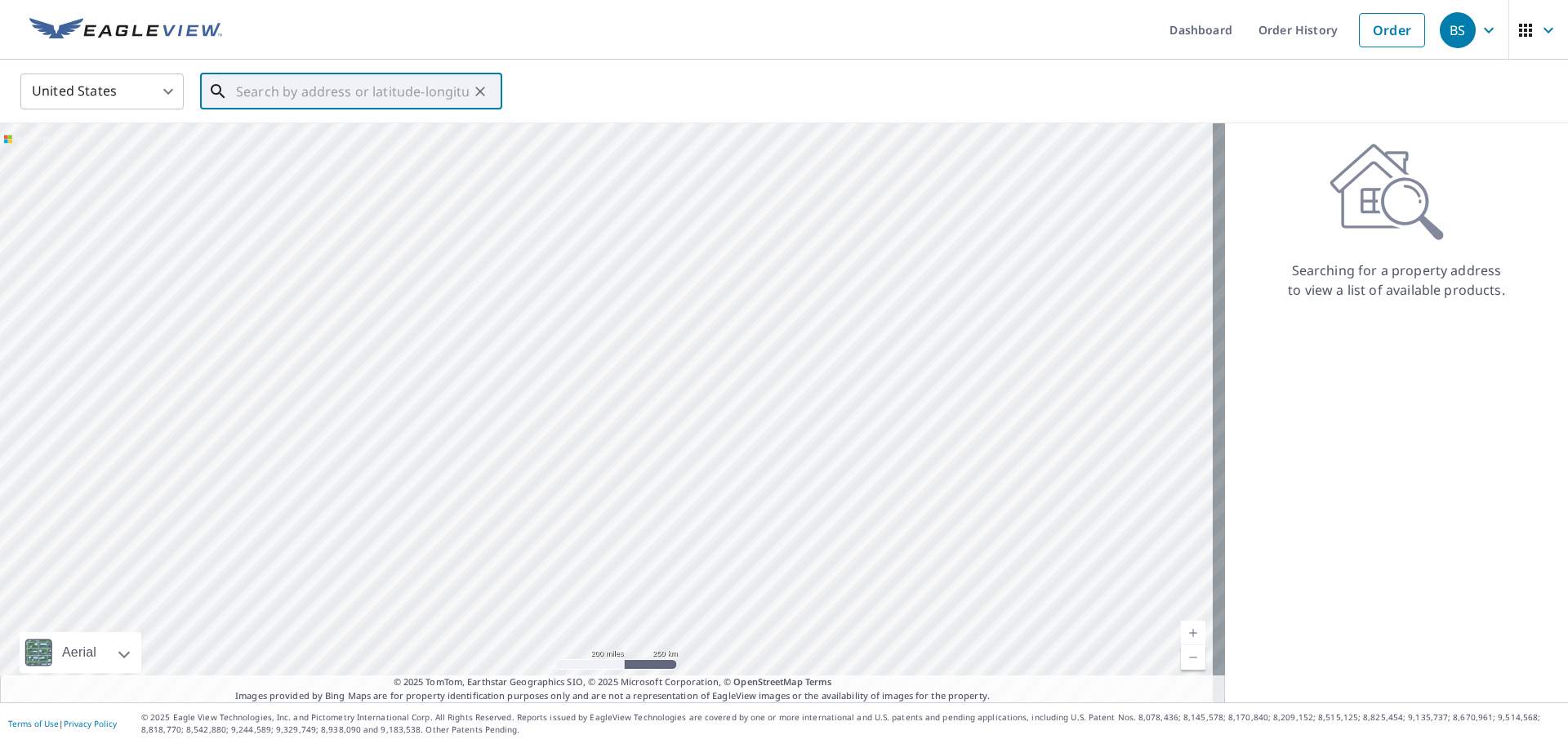 click at bounding box center (352, 91) 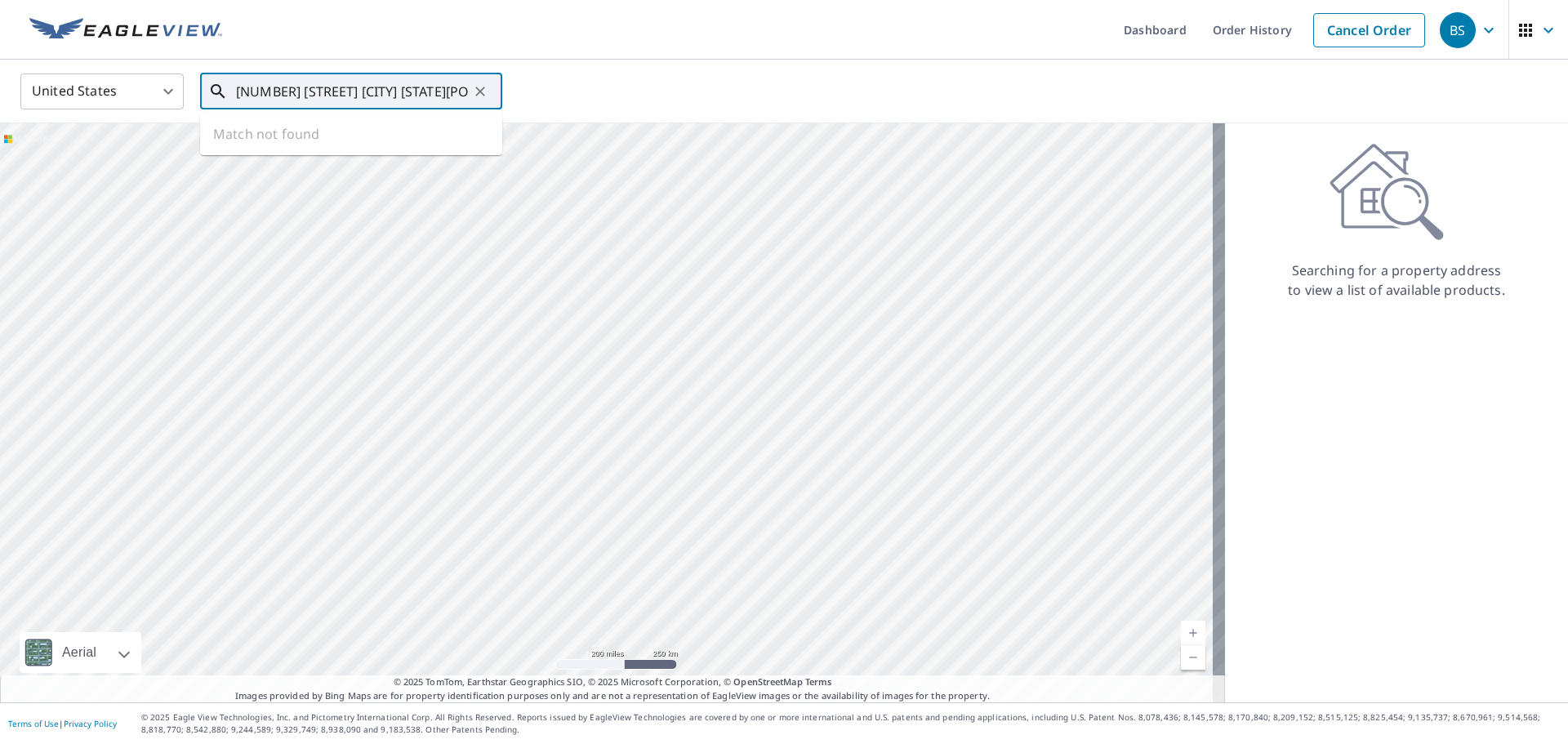 click on "39321 CR 120 GROVER CO80729" at bounding box center [352, 91] 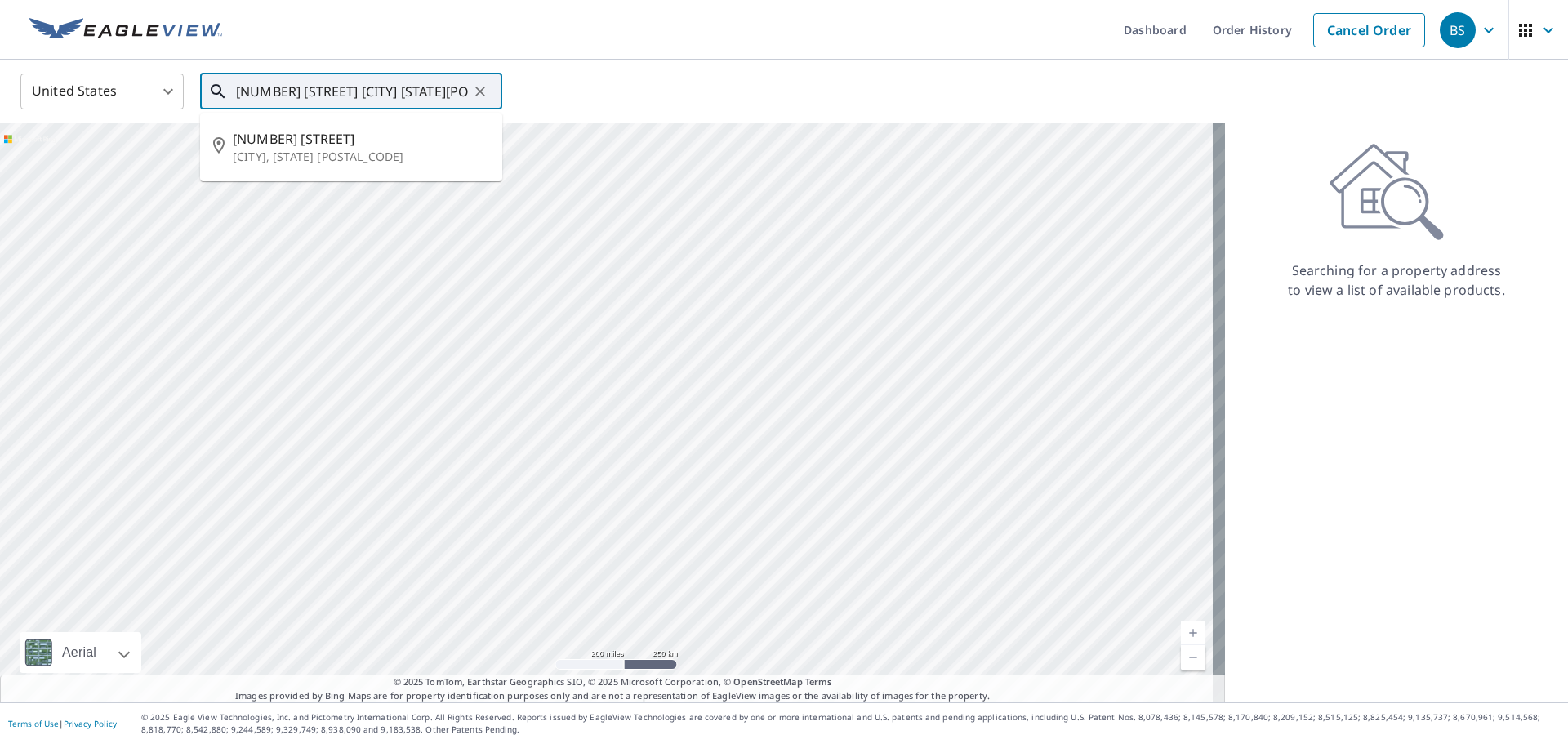type on "39321 CR 120 GROVER CO 80729" 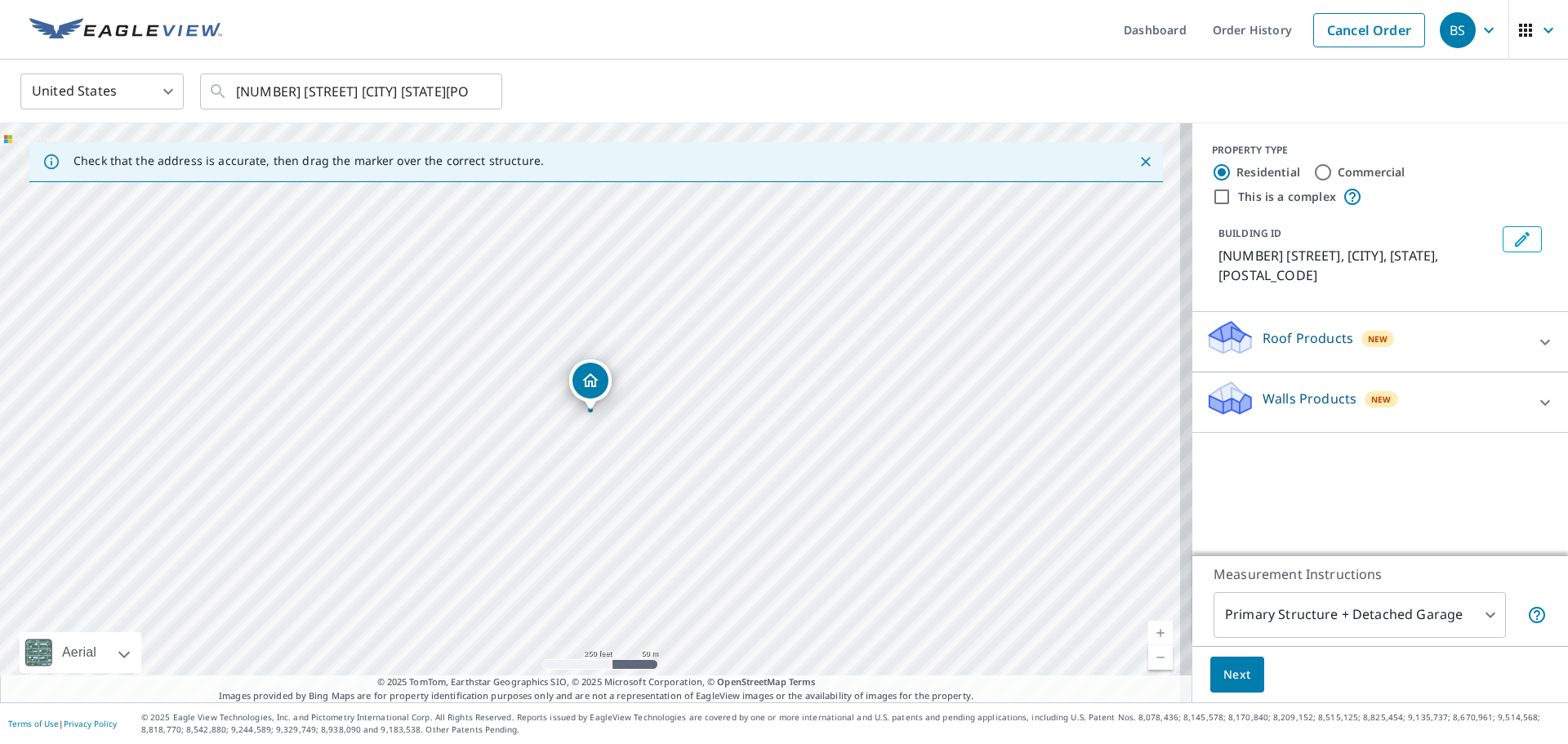 click at bounding box center (1545, 342) 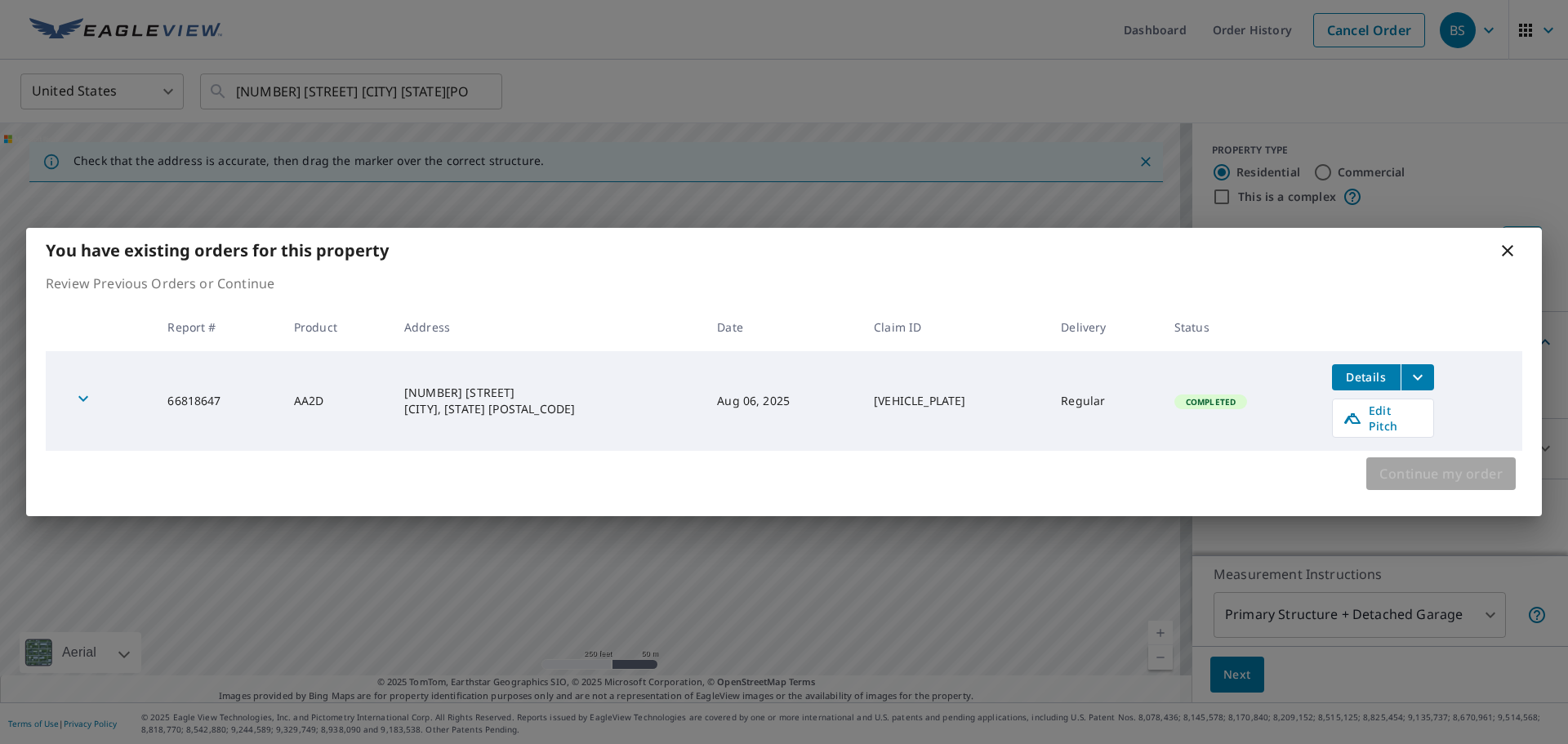 click on "Continue my order" at bounding box center [1441, 474] 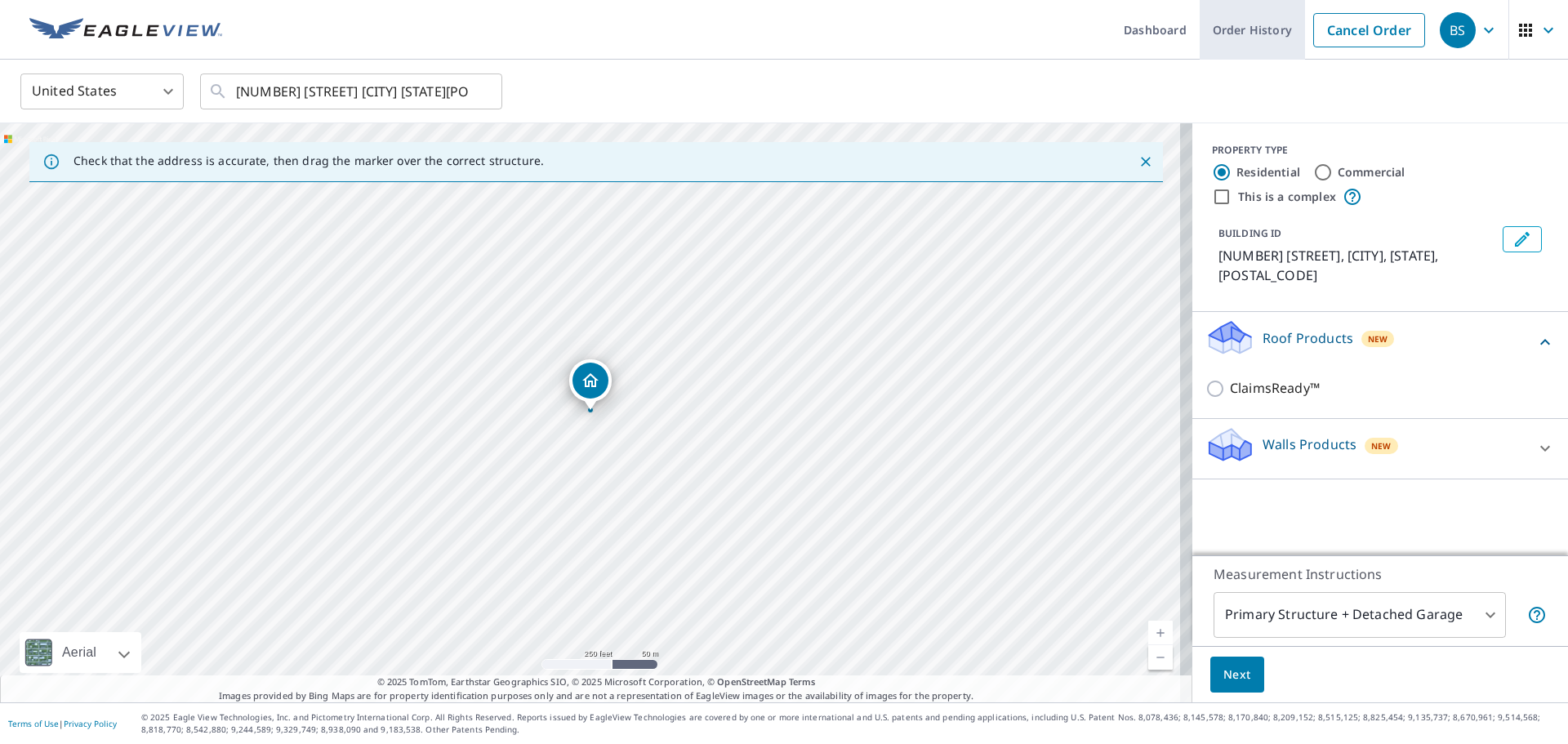 click on "Order History" at bounding box center (1252, 29) 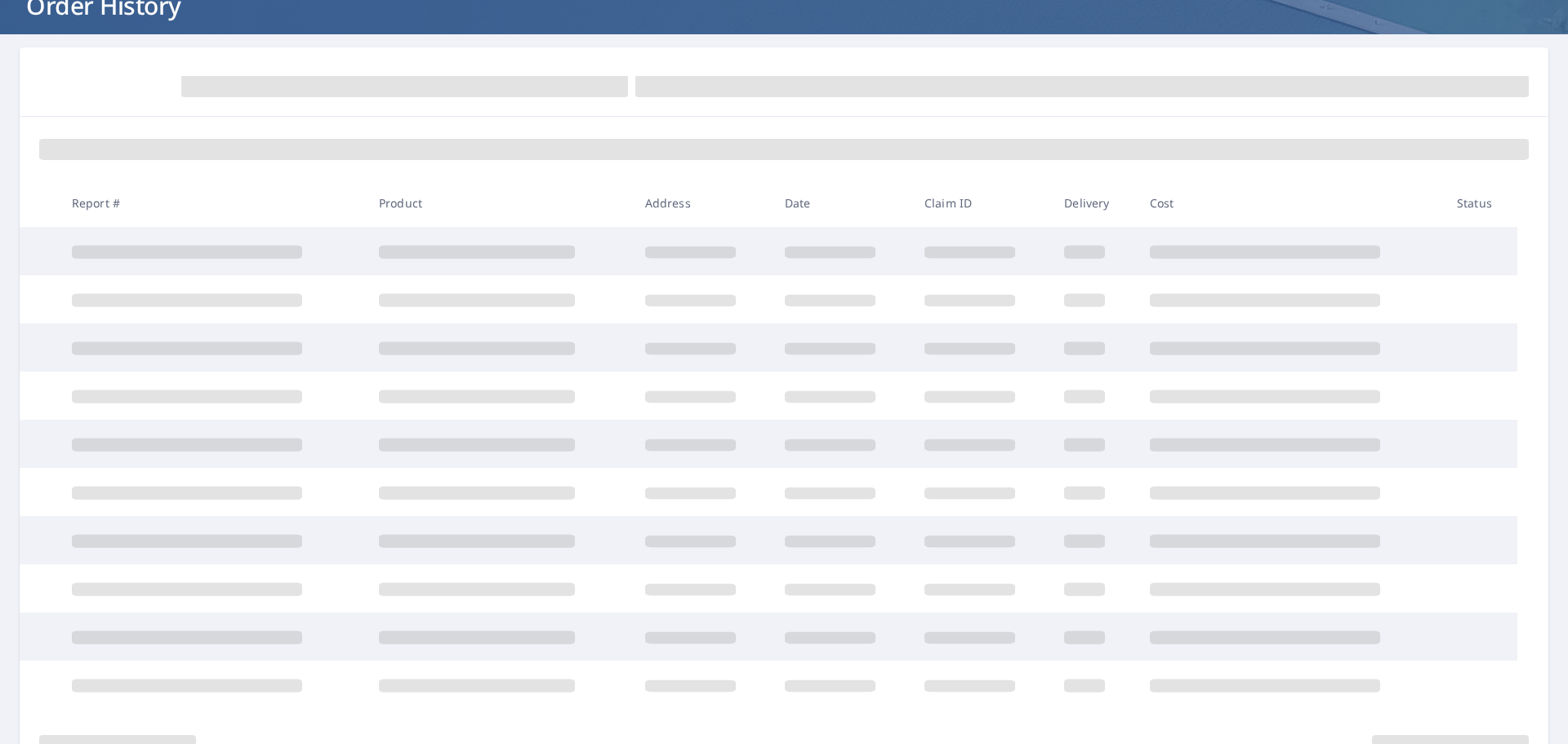 scroll, scrollTop: 202, scrollLeft: 0, axis: vertical 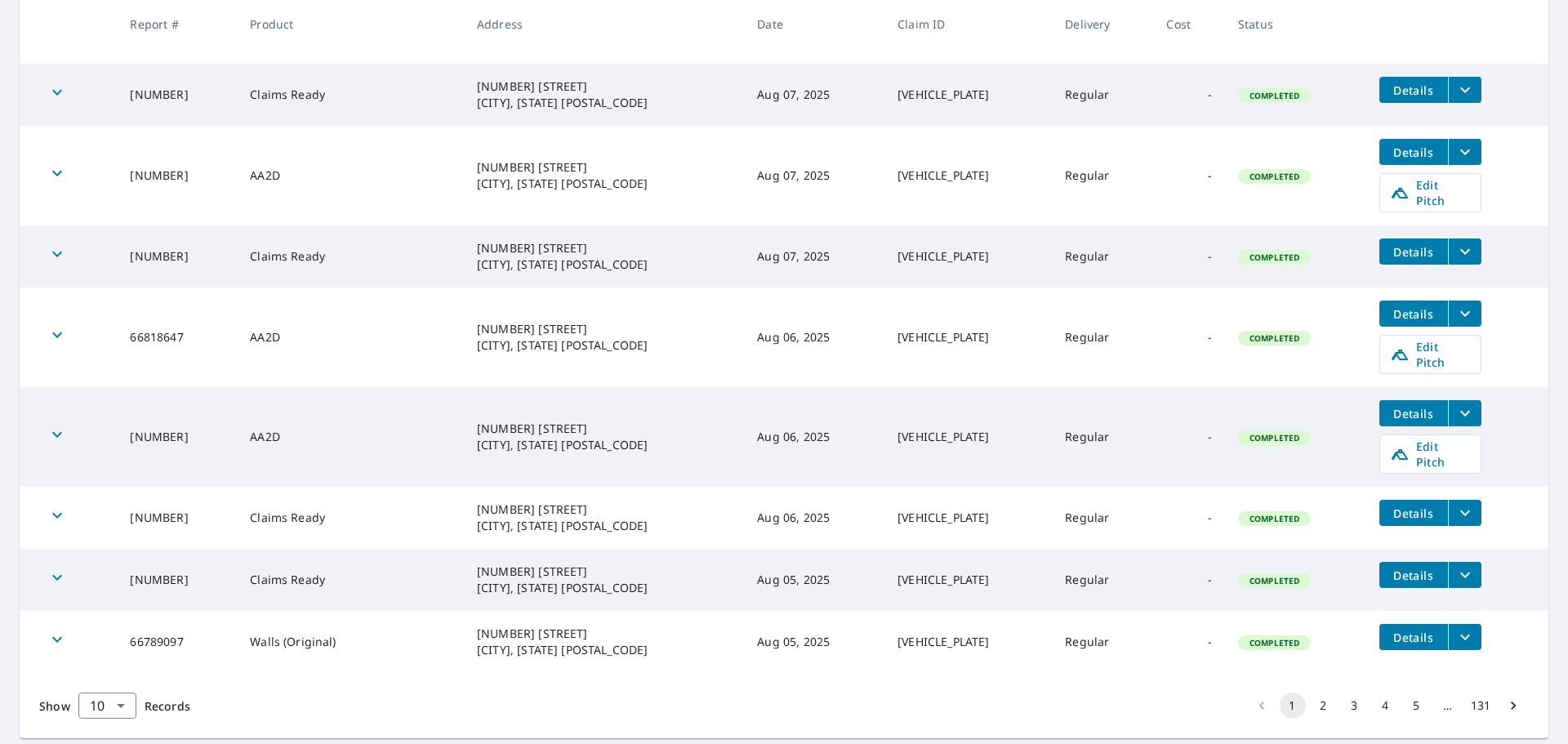click 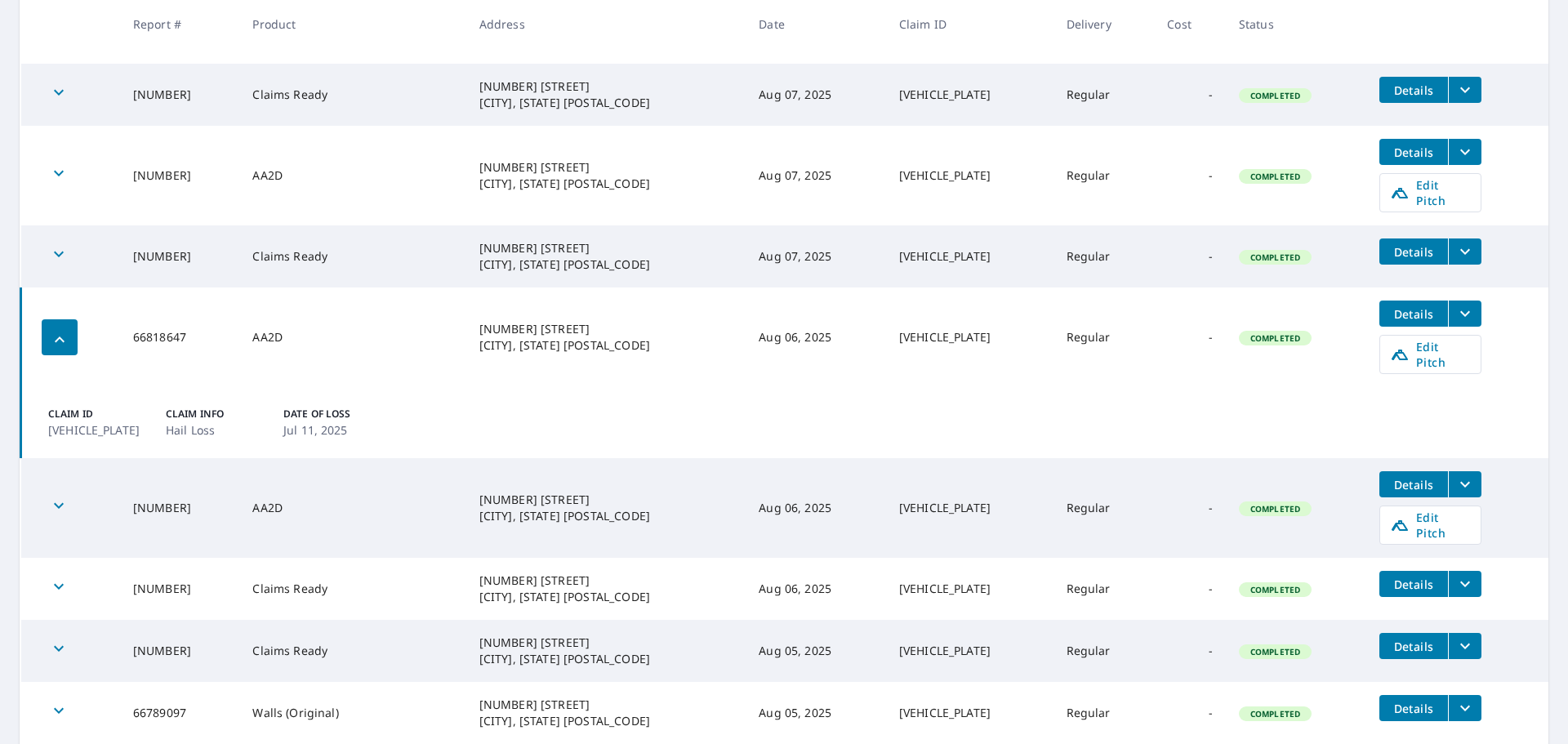 click on "Hail Loss" at bounding box center (215, 430) 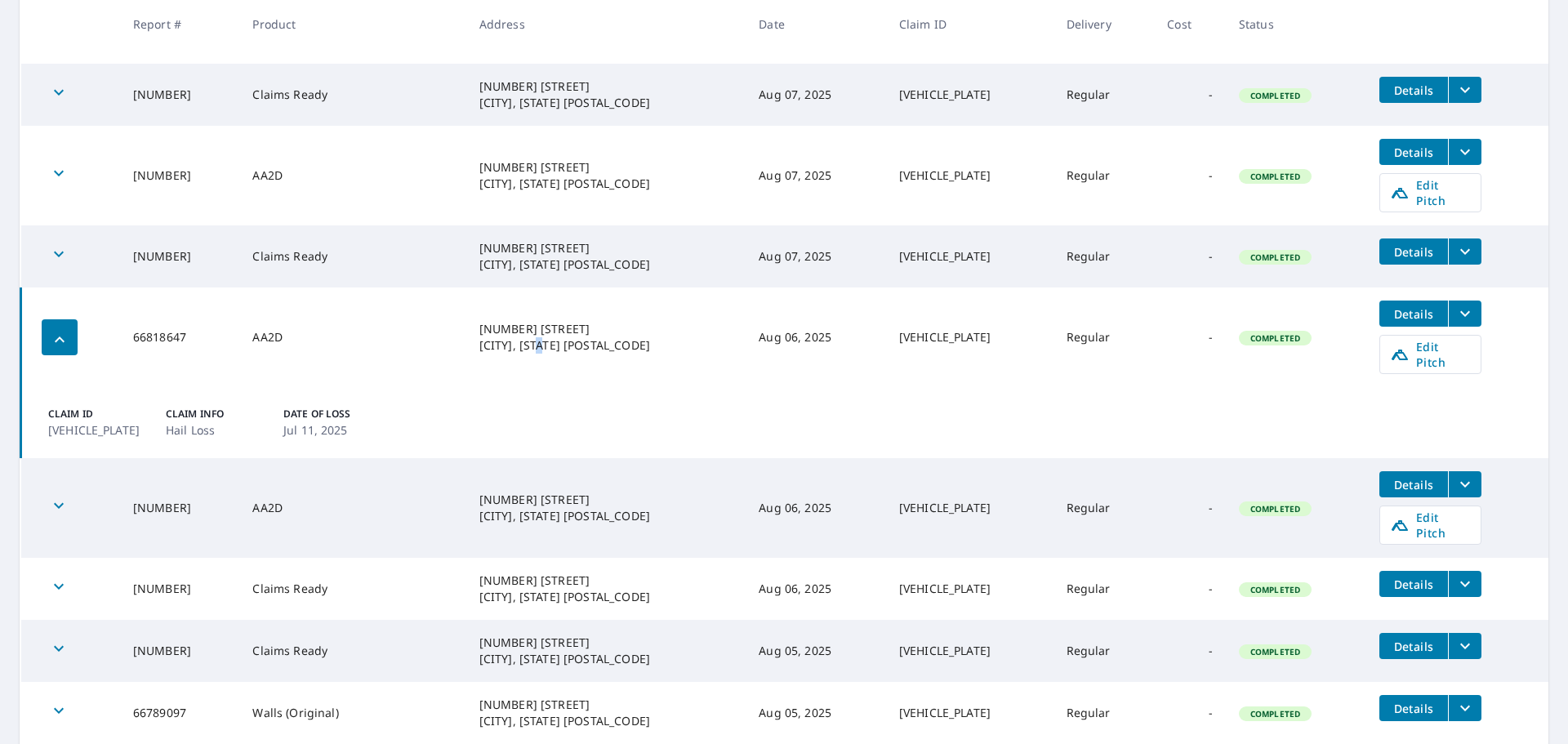drag, startPoint x: 539, startPoint y: 335, endPoint x: 469, endPoint y: 331, distance: 70.114193 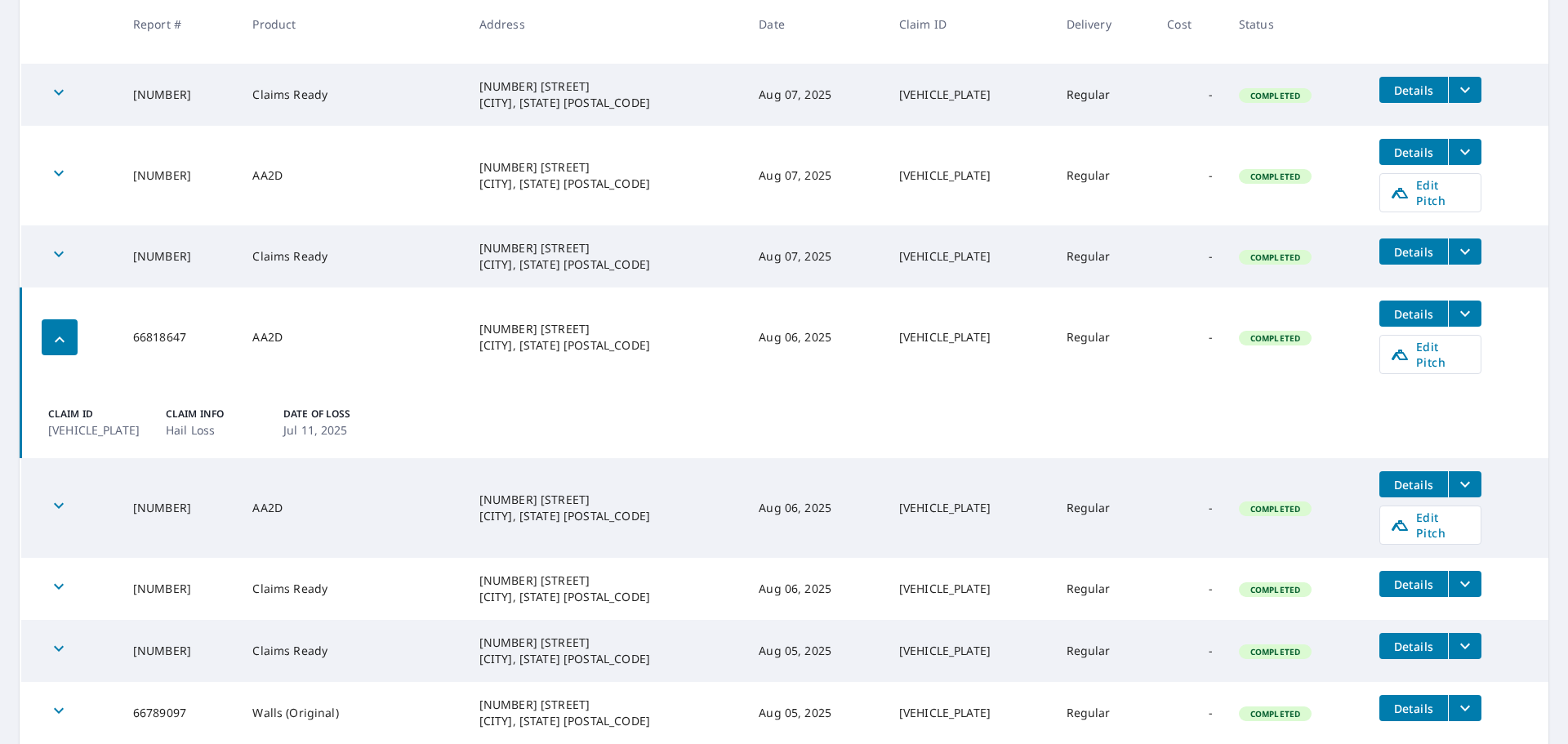 click on "AA2D" at bounding box center (352, 337) 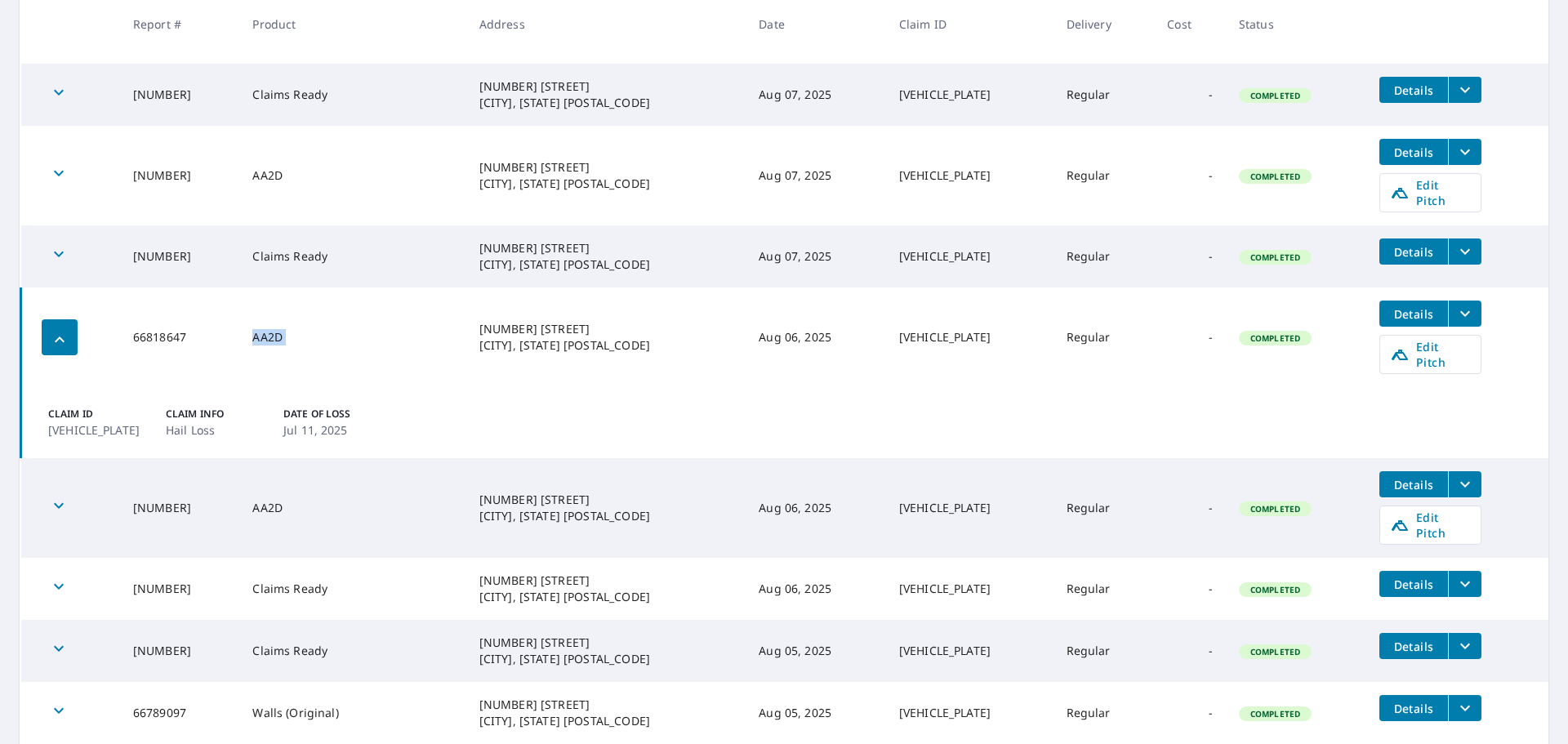click on "AA2D" at bounding box center (352, 337) 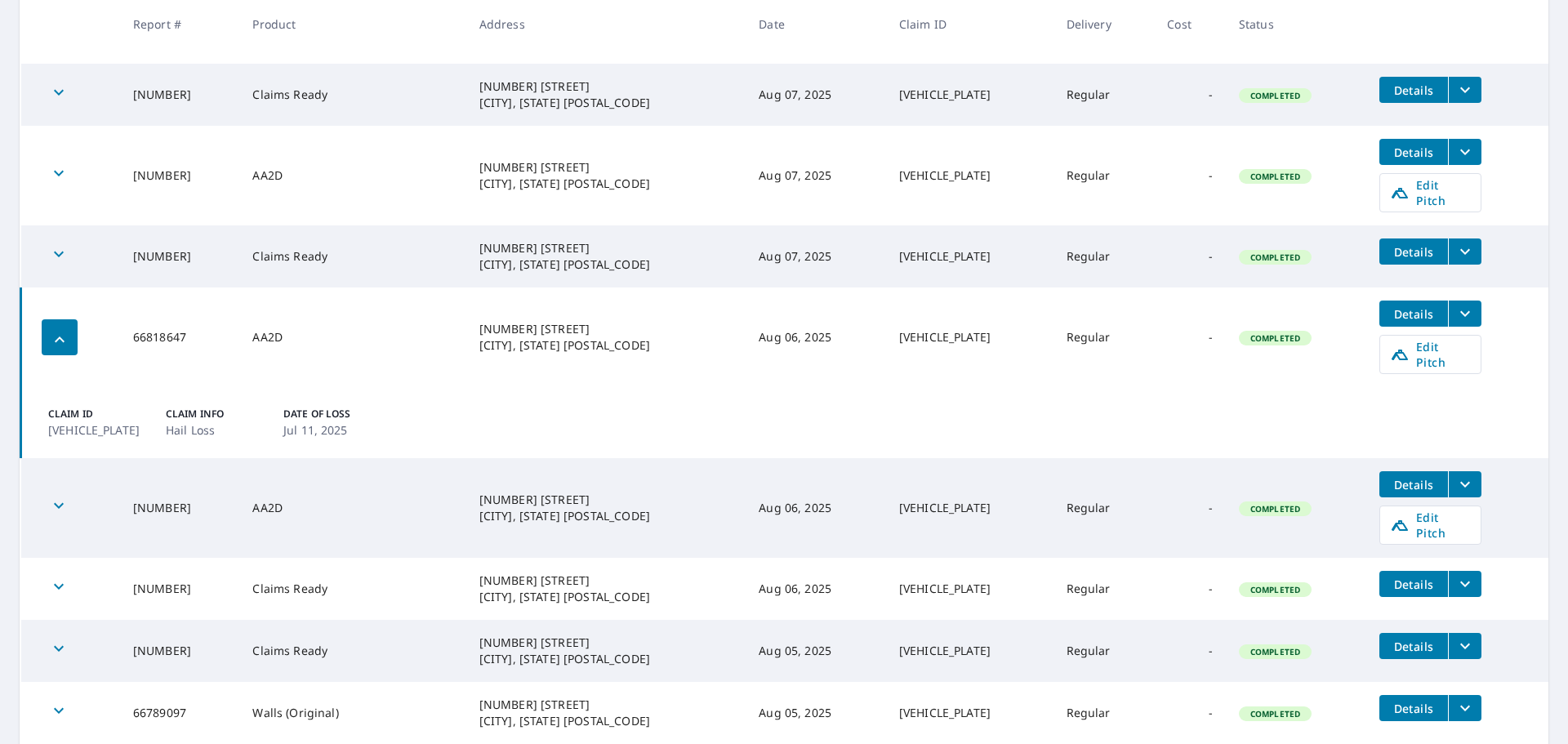 click on "Aug 06, 2025" at bounding box center [816, 337] 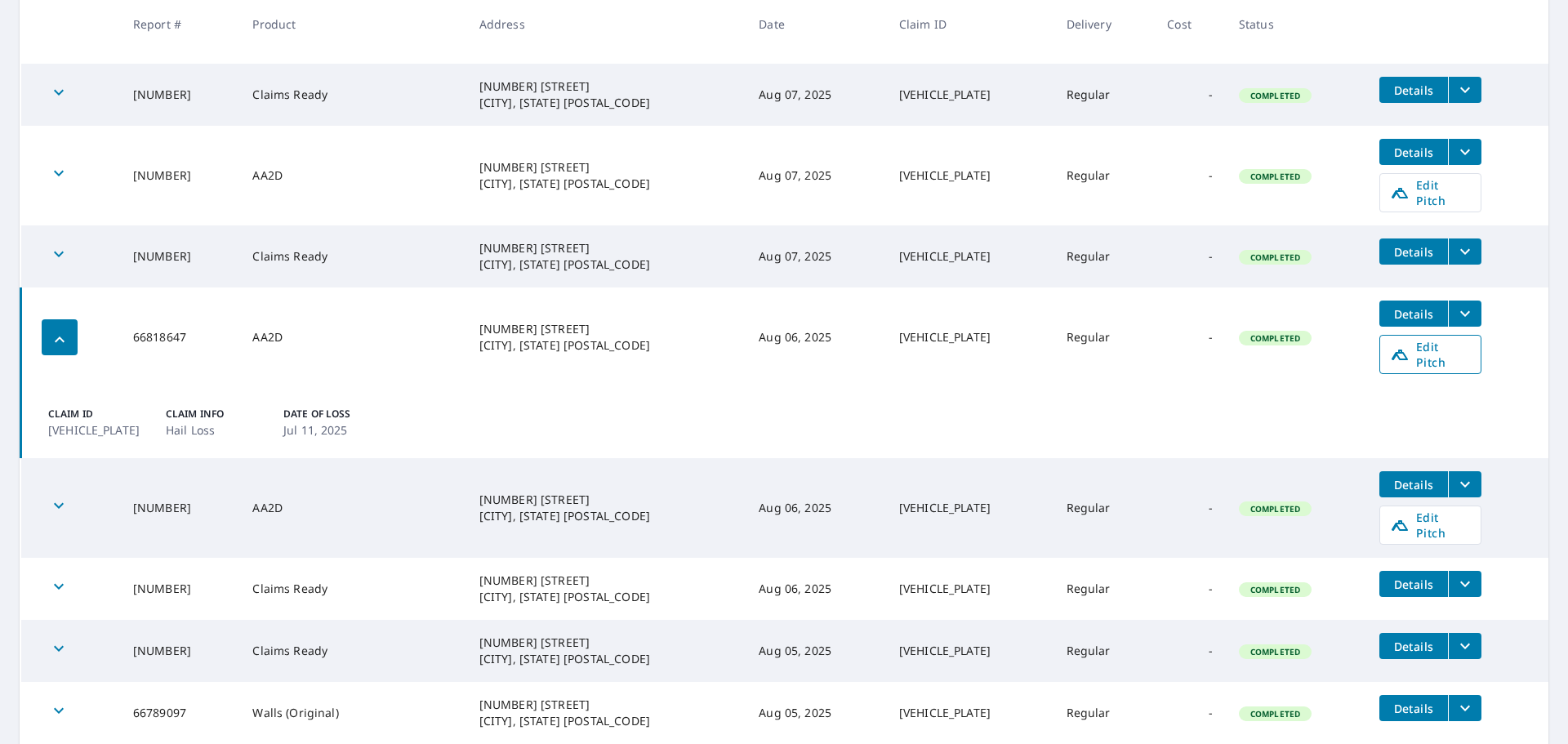 click on "Edit Pitch" at bounding box center [1430, 354] 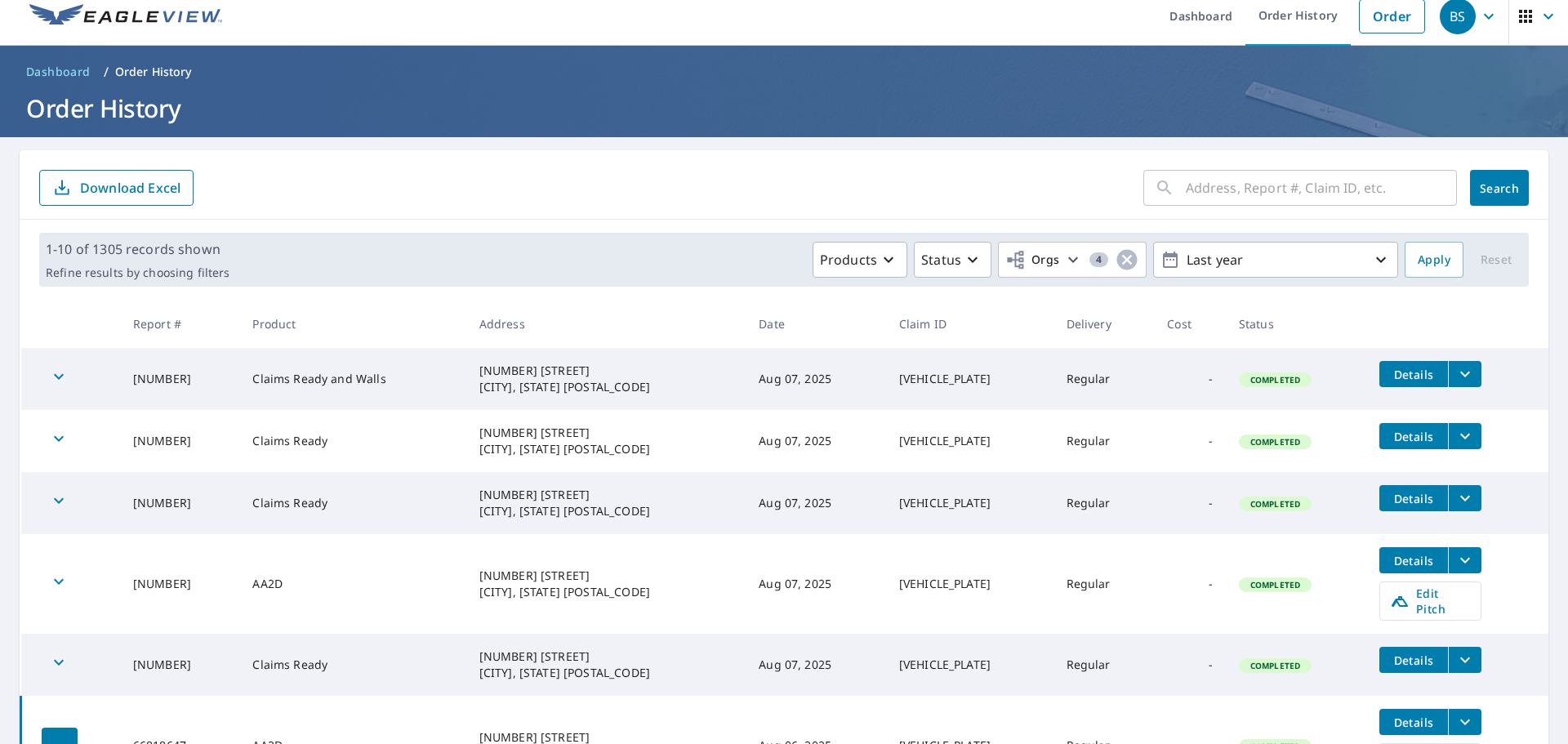 scroll, scrollTop: 8, scrollLeft: 0, axis: vertical 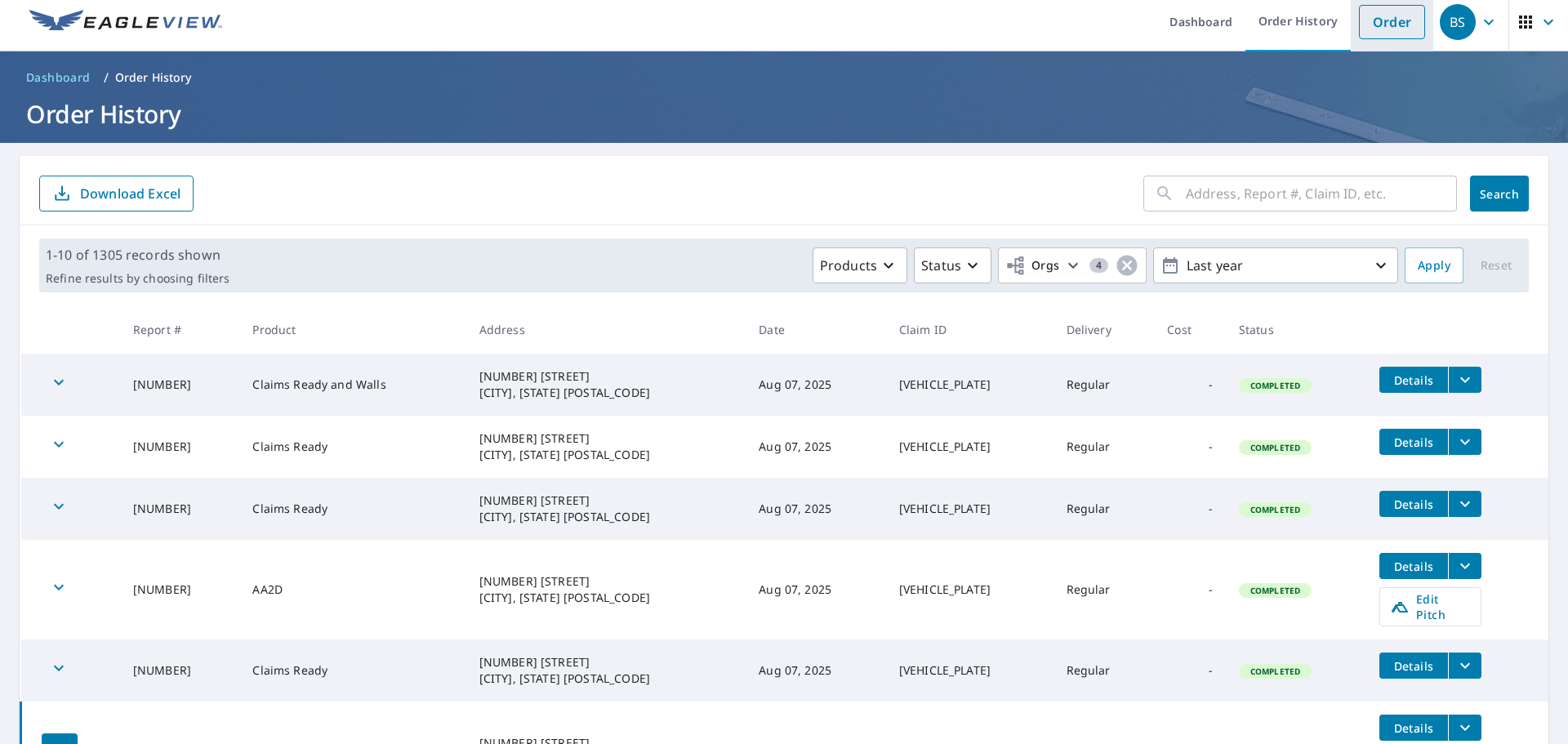 click on "Order" at bounding box center [1392, 22] 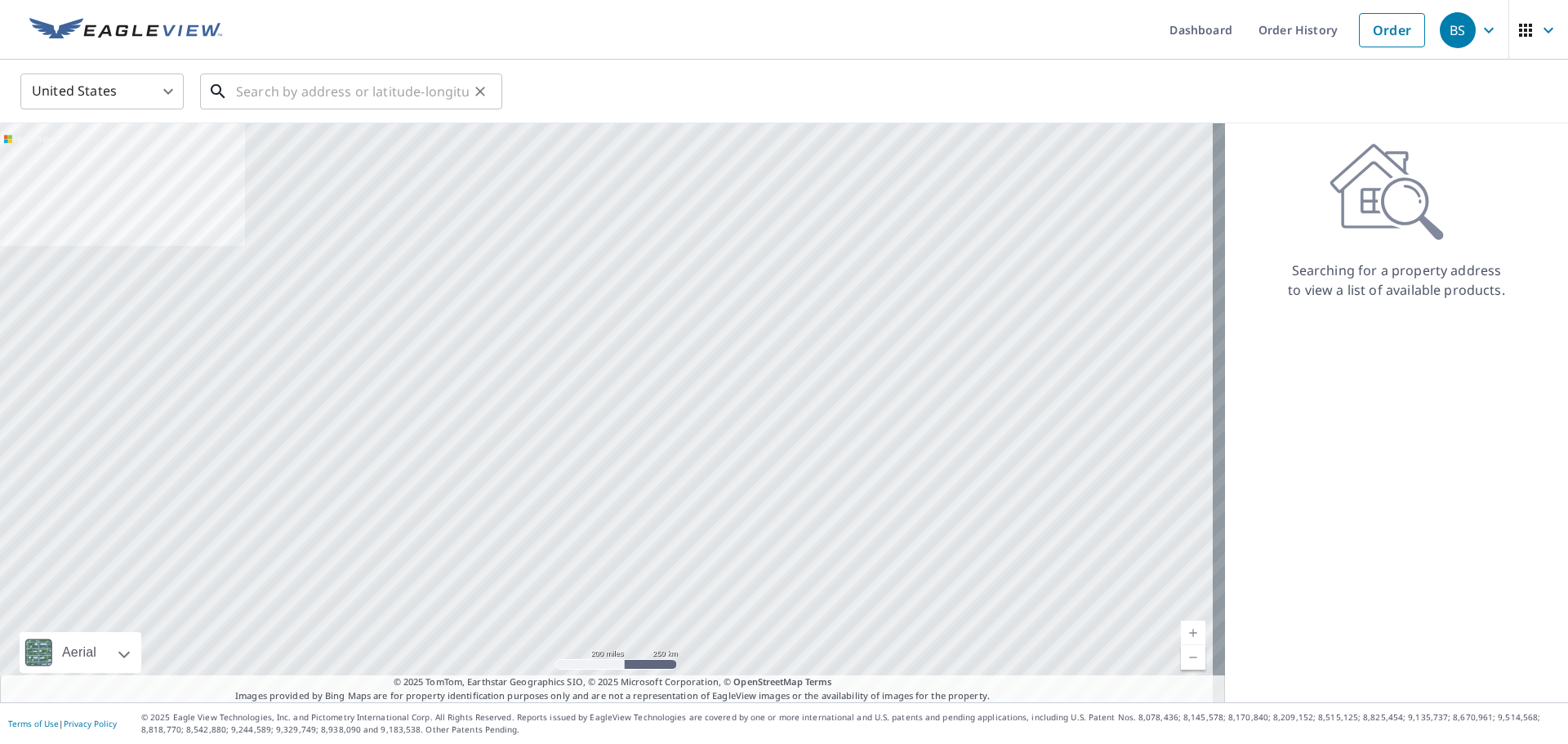 click at bounding box center (352, 91) 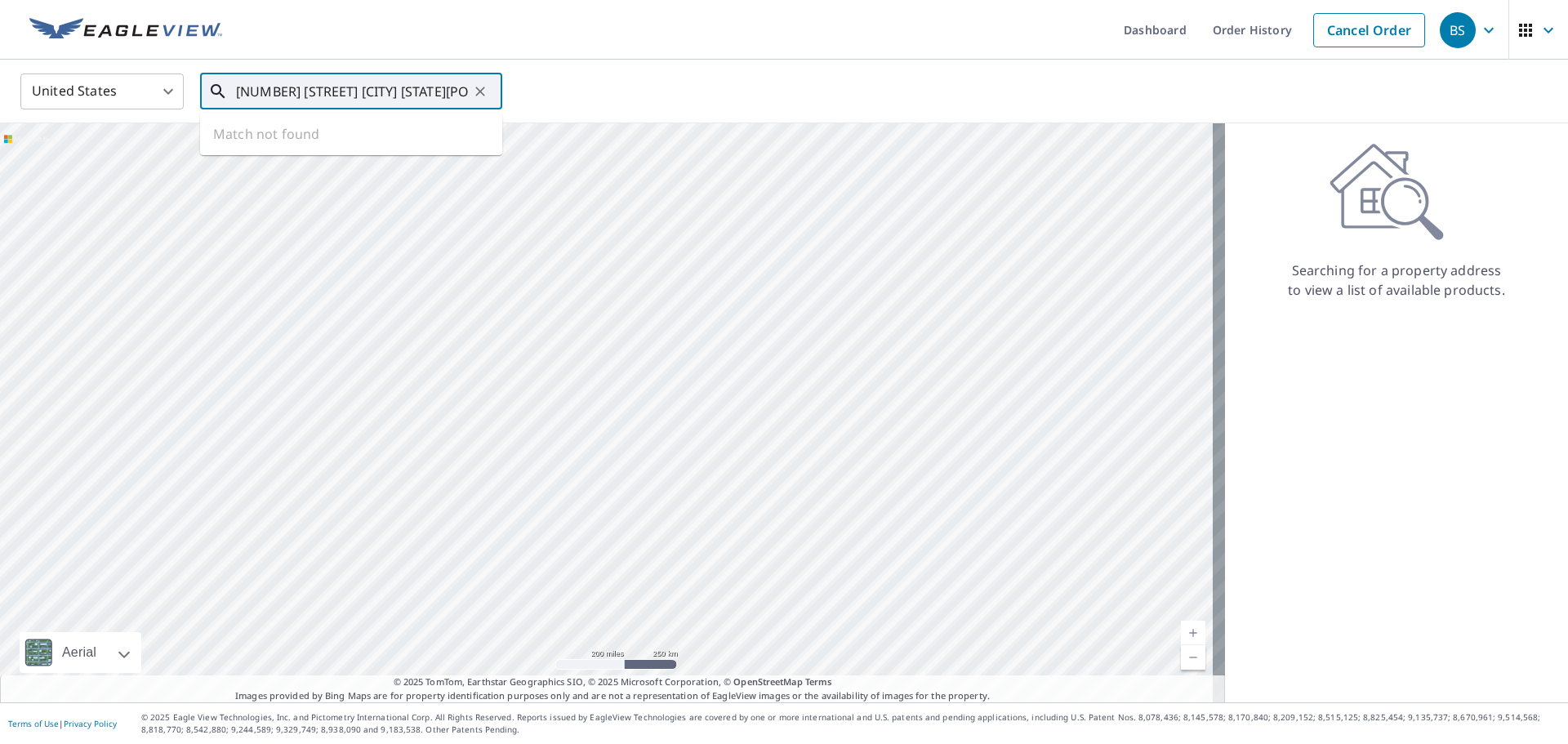 click on "39321 CR 120 GROVER CO80729" at bounding box center (352, 91) 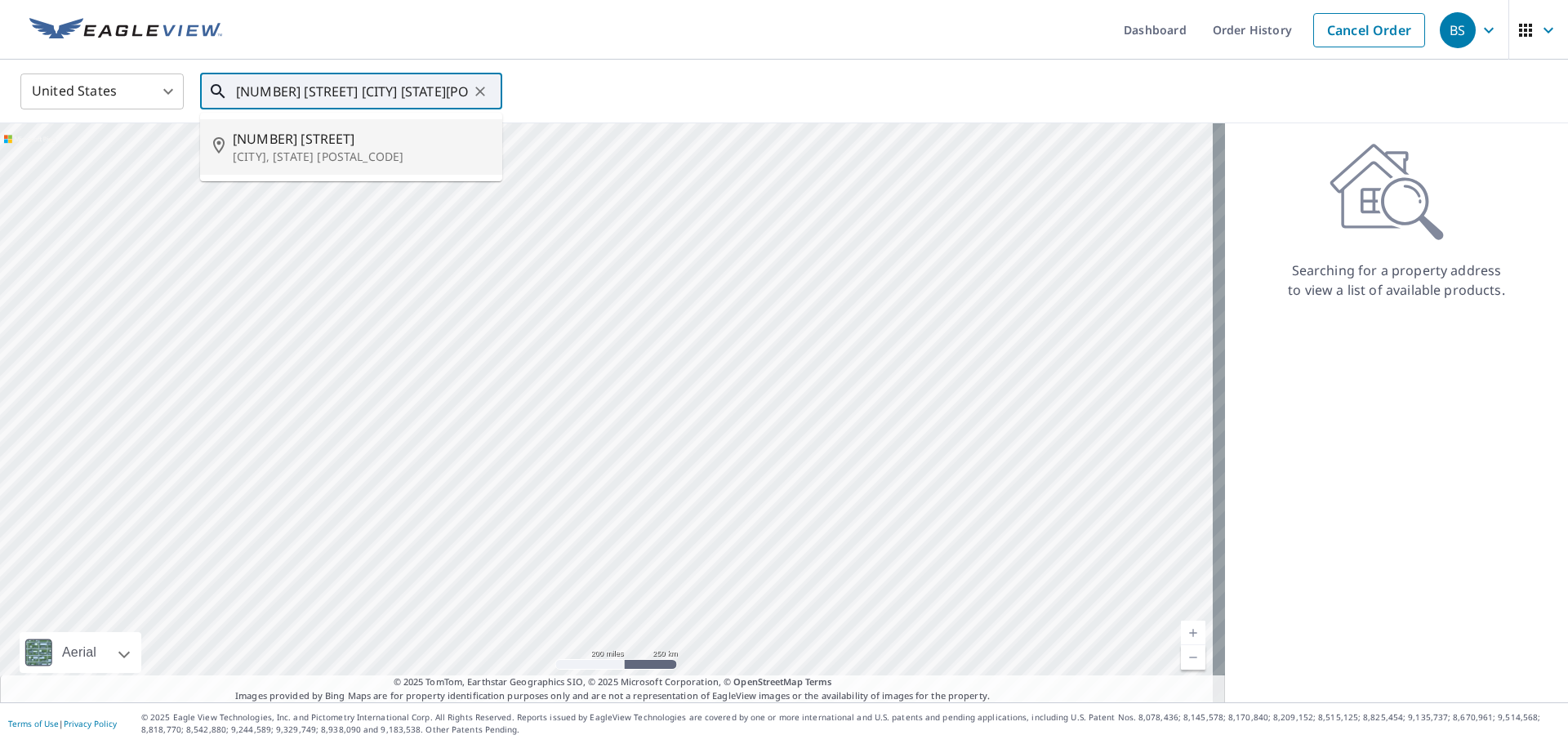 click on "[NUMBER] [STREET]" at bounding box center [361, 139] 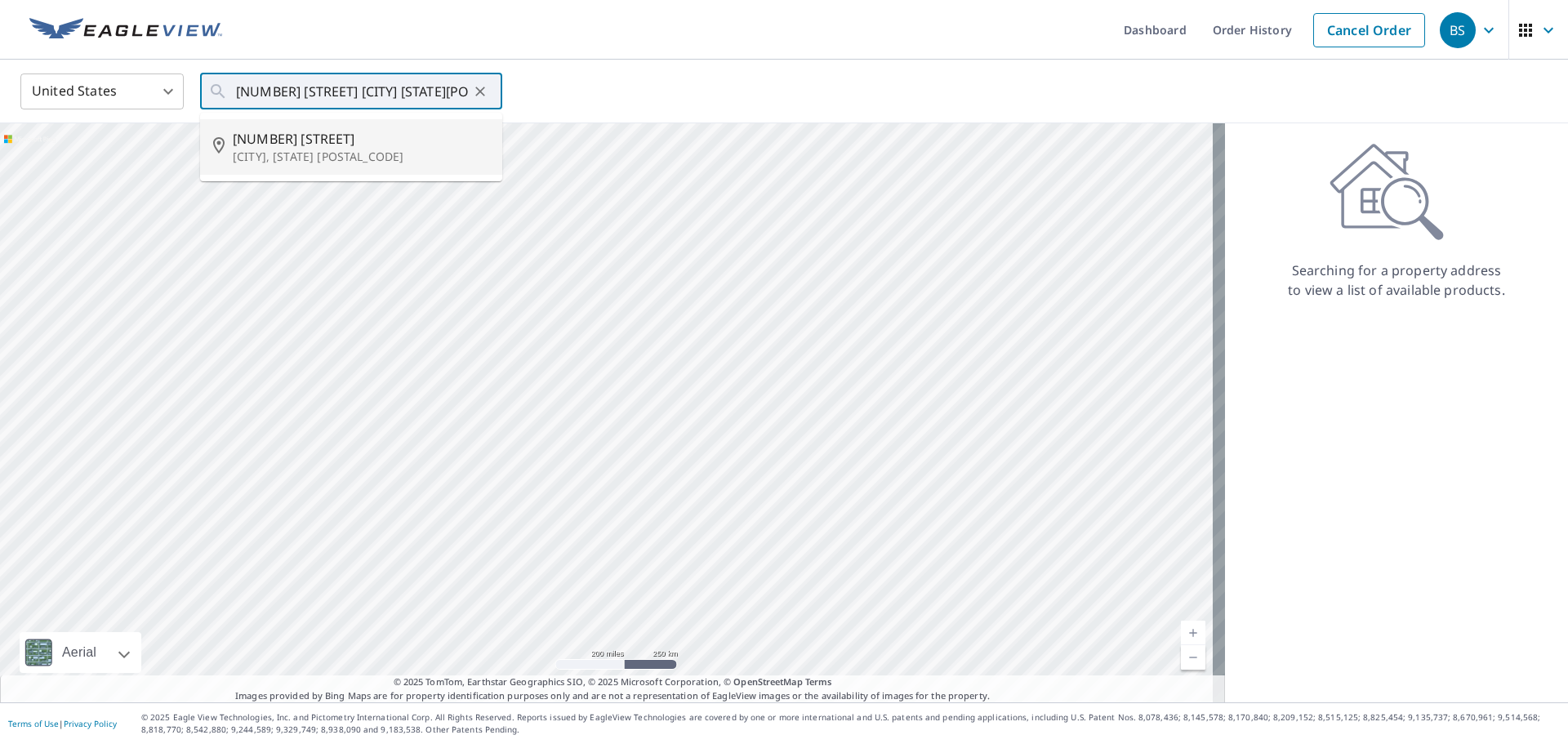 type on "39321 County Road 120 Grover, CO 80729" 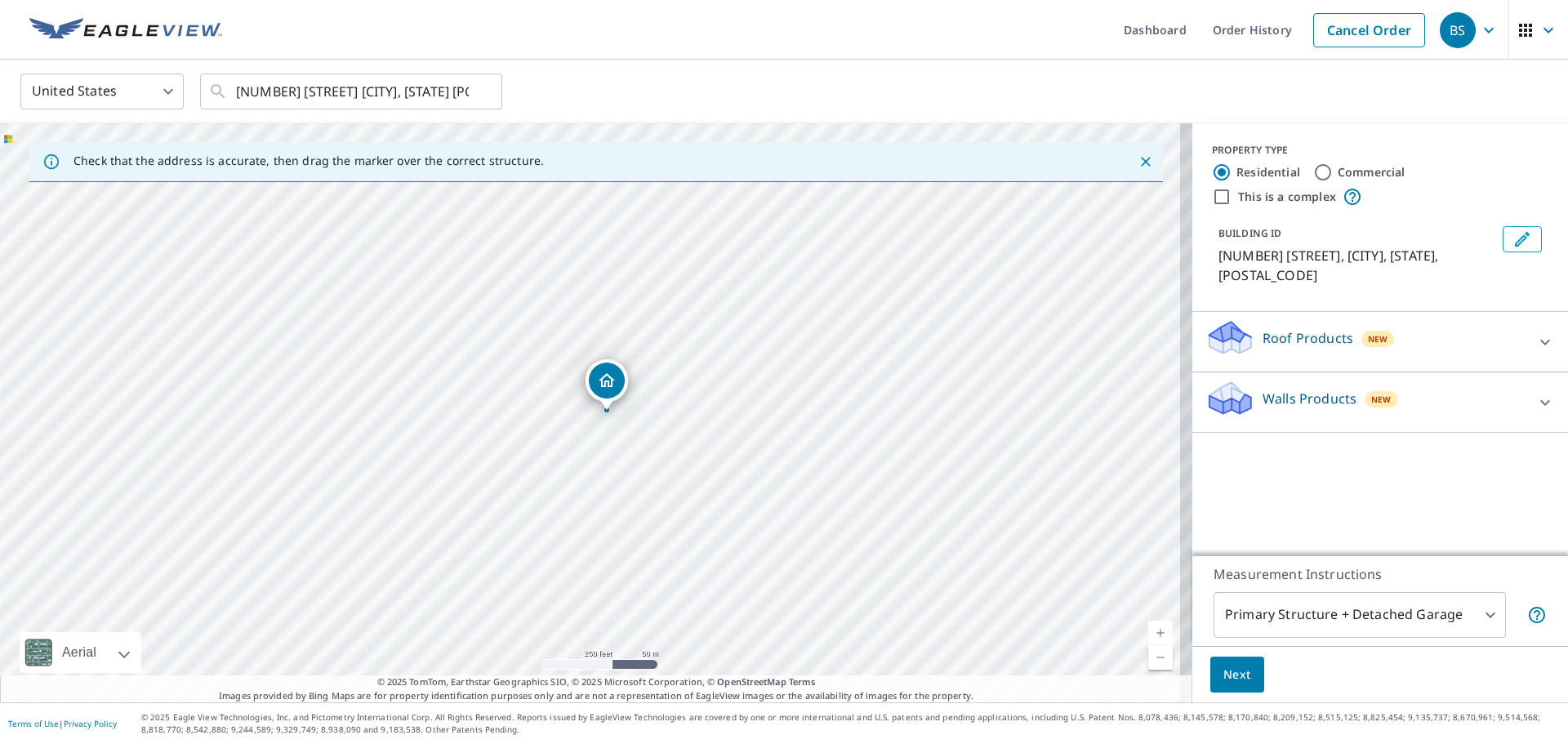 click at bounding box center (1545, 342) 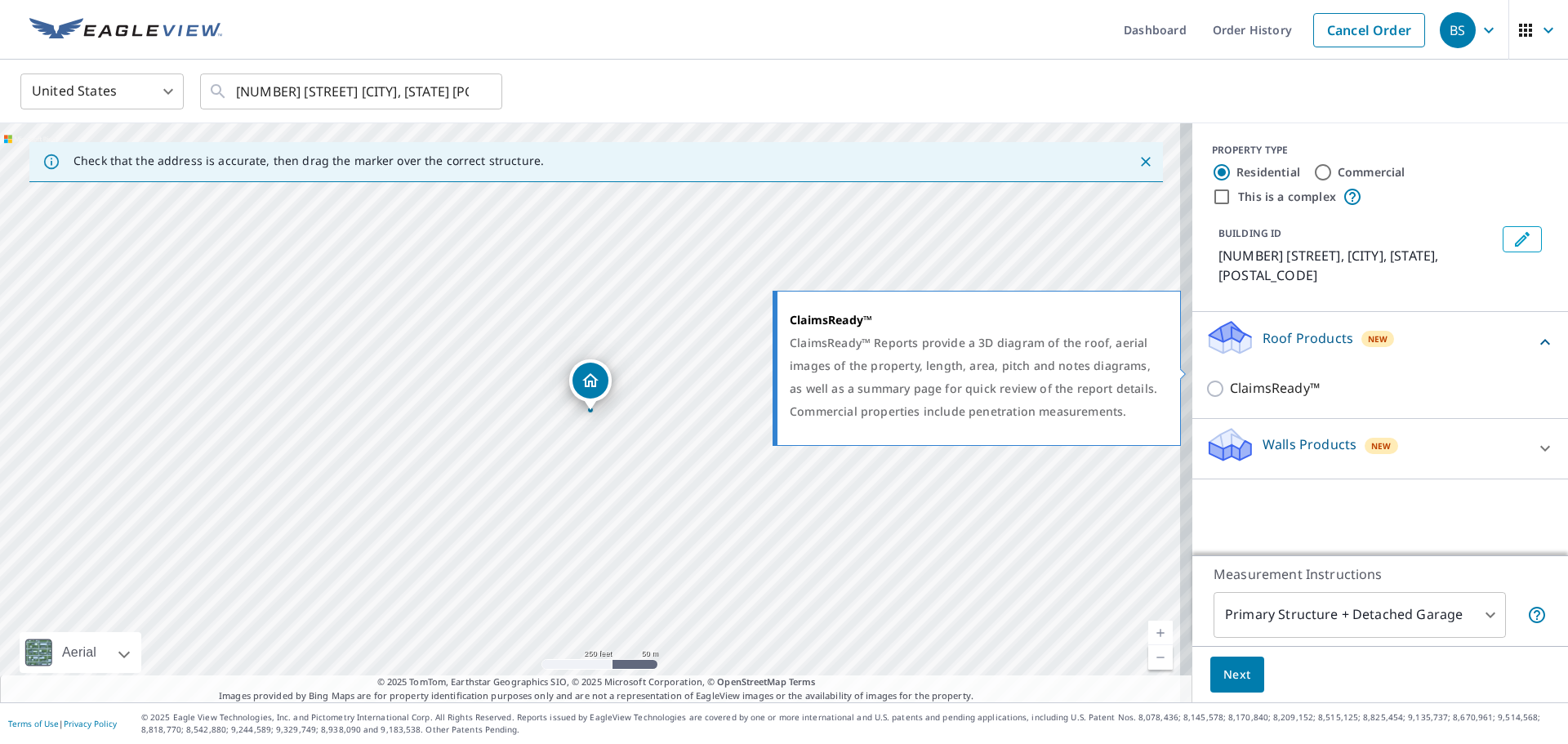 click on "BS BS
Dashboard Order History Cancel Order BS United States US ​ 39321 County Road 120 Grover, CO 80729 ​ Check that the address is accurate, then drag the marker over the correct structure. 39321 County Road 120 Grover, CO 80729 Aerial Road A standard road map Aerial A detailed look from above Labels Labels 250 feet 50 m © 2025 TomTom, © Vexcel Imaging, © 2025 Microsoft Corporation,  © OpenStreetMap Terms © 2025 TomTom, Earthstar Geographics SIO, © 2025 Microsoft Corporation, ©   OpenStreetMap   Terms Images provided by Bing Maps are for property identification purposes only and are not a representation of EagleView images or the availability of images for the property. PROPERTY TYPE Residential Commercial This is a complex BUILDING ID 39321 County Road 120, Grover, CO, 80729 Roof Products New ClaimsReady™ Walls Products New Walls, Windows & Doors Measurement Instructions Primary Structure + Detached Garage 1 ​ Next Terms of Use  |  Privacy Policy" at bounding box center [784, 372] 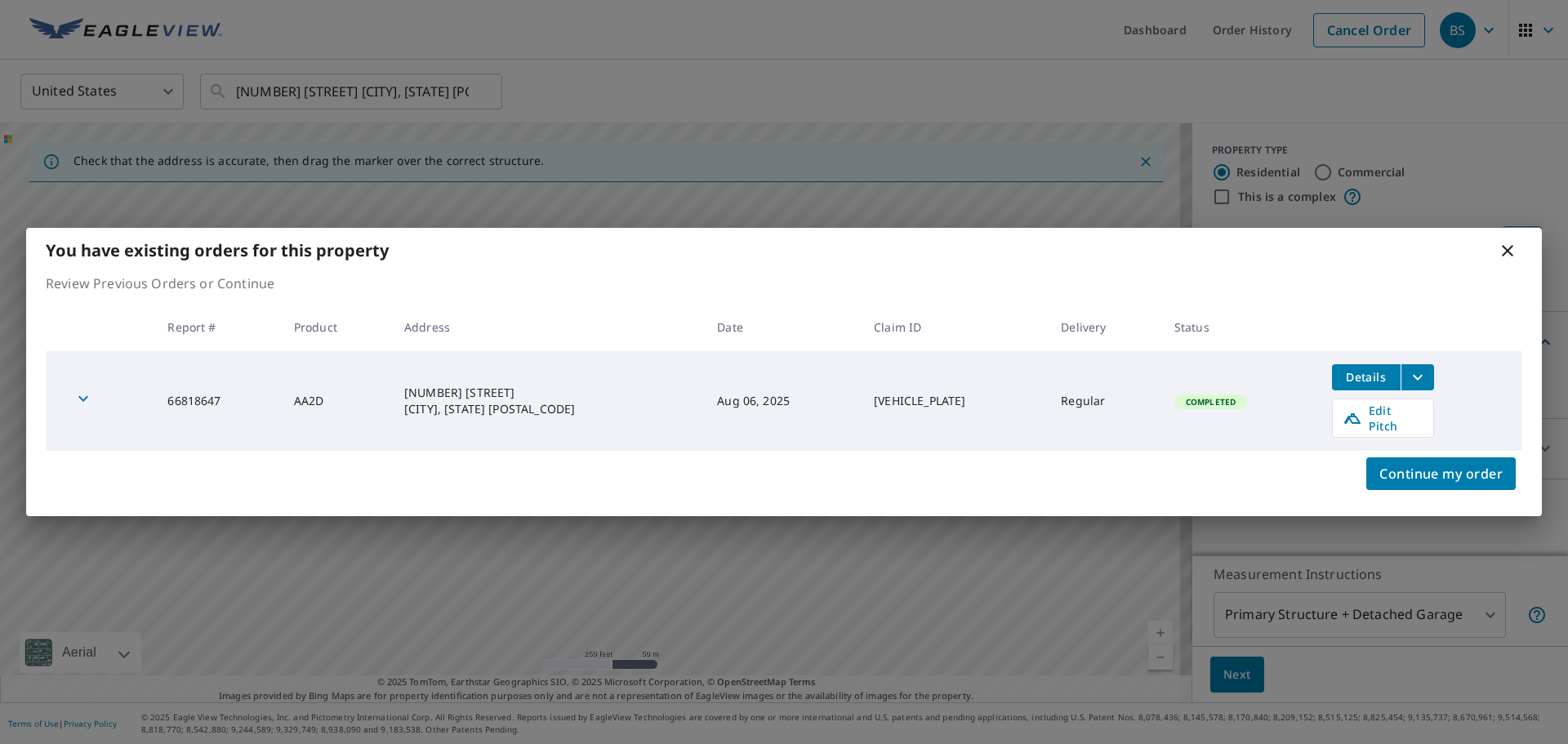 click on "Details Edit Pitch" at bounding box center (1420, 401) 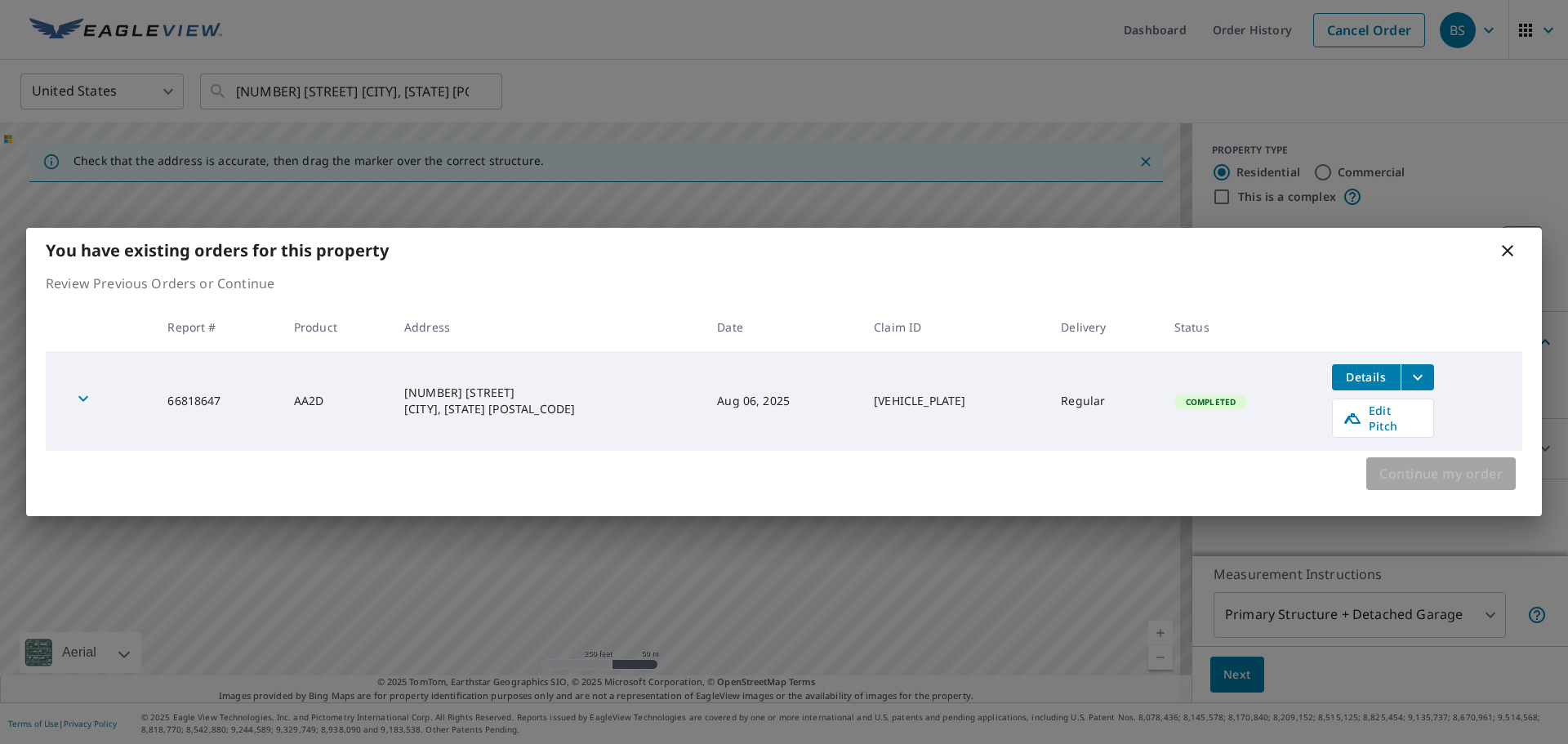 click on "Continue my order" at bounding box center (1441, 474) 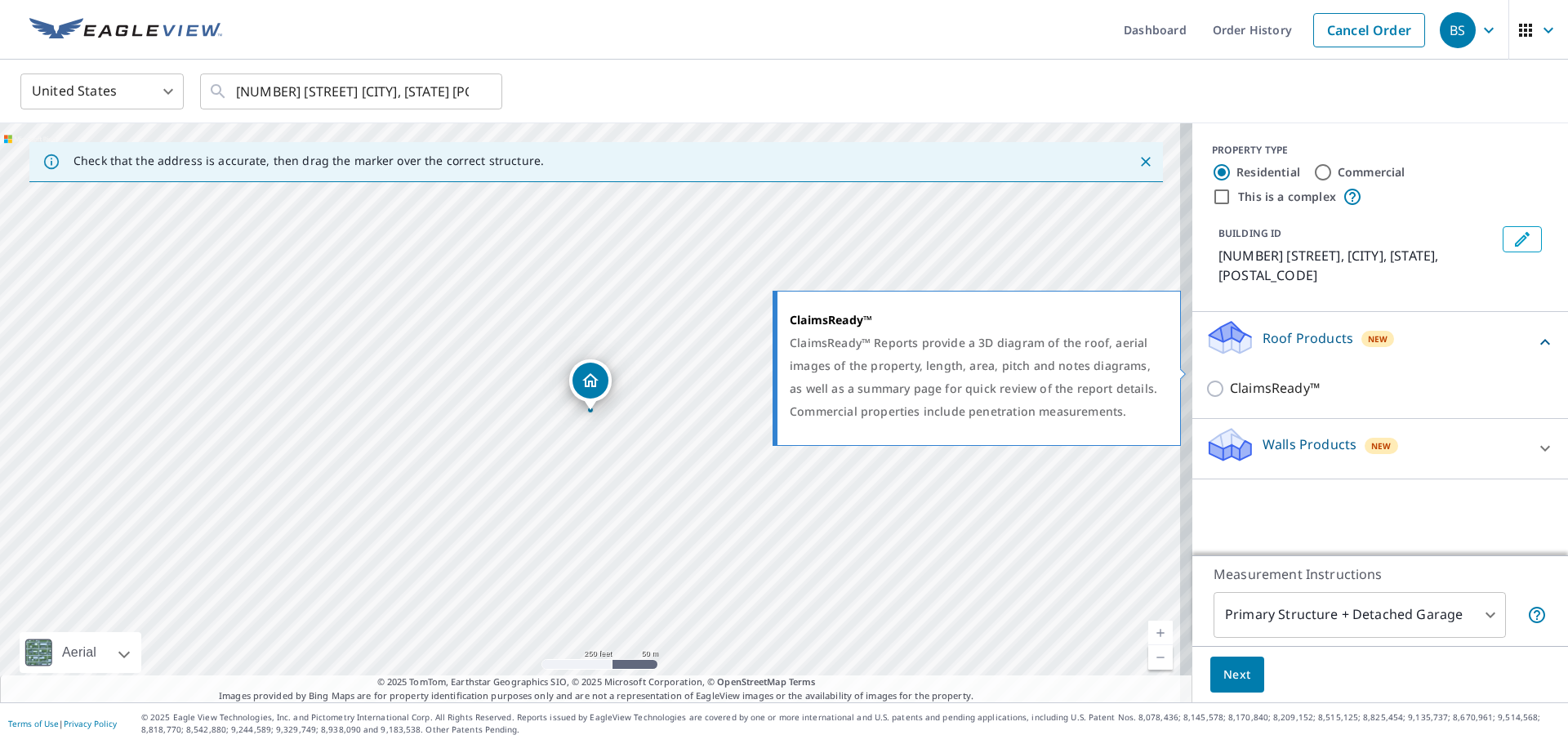 drag, startPoint x: 1213, startPoint y: 363, endPoint x: 1237, endPoint y: 372, distance: 25.63201 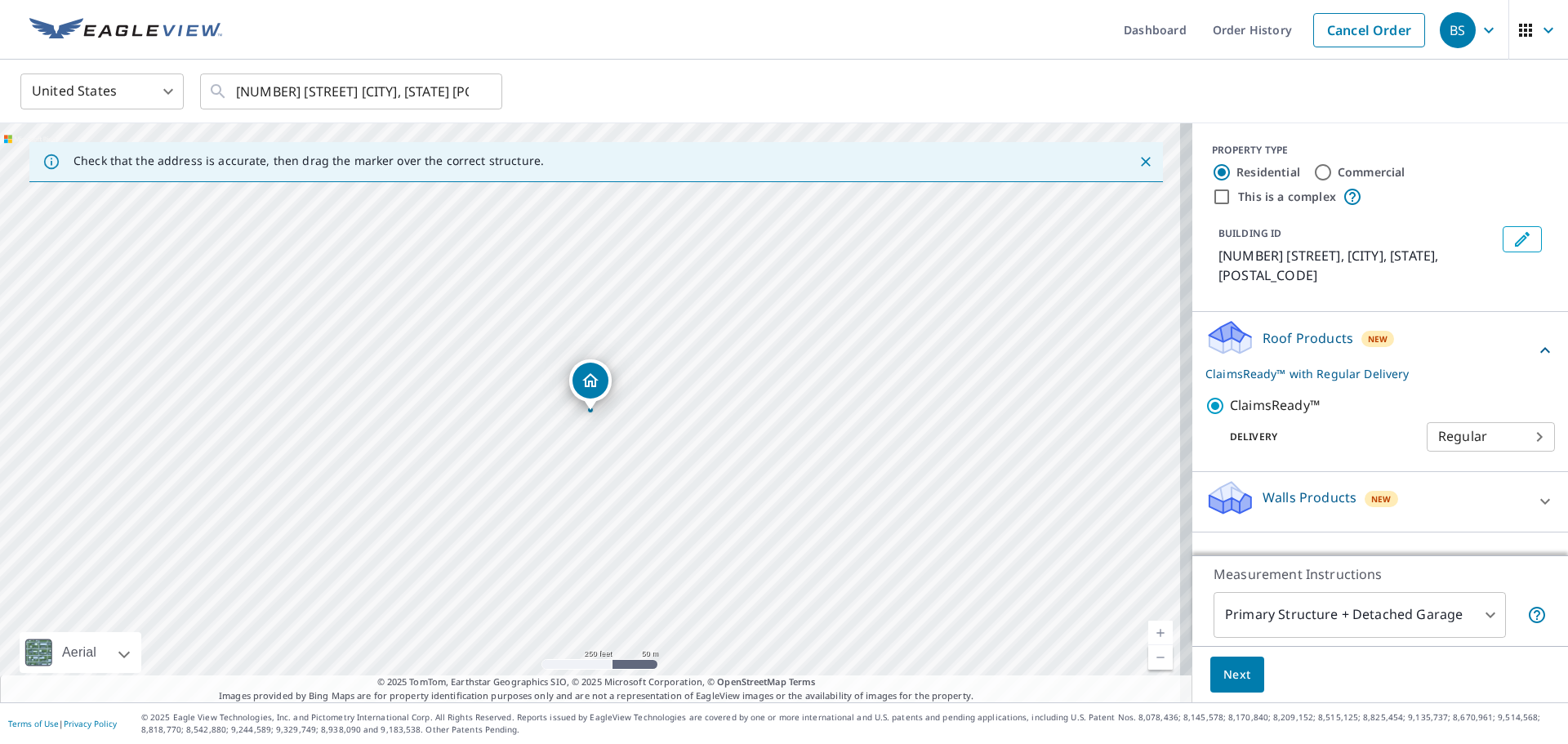 click on "BS BS
Dashboard Order History Cancel Order BS United States US ​ 39321 County Road 120 Grover, CO 80729 ​ Check that the address is accurate, then drag the marker over the correct structure. 39321 County Road 120 Grover, CO 80729 Aerial Road A standard road map Aerial A detailed look from above Labels Labels 250 feet 50 m © 2025 TomTom, © Vexcel Imaging, © 2025 Microsoft Corporation,  © OpenStreetMap Terms © 2025 TomTom, Earthstar Geographics SIO, © 2025 Microsoft Corporation, ©   OpenStreetMap   Terms Images provided by Bing Maps are for property identification purposes only and are not a representation of EagleView images or the availability of images for the property. PROPERTY TYPE Residential Commercial This is a complex BUILDING ID 39321 County Road 120, Grover, CO, 80729 Roof Products New ClaimsReady™ with Regular Delivery ClaimsReady™ Delivery Regular 8 ​ Walls Products New Walls, Windows & Doors Measurement Instructions Primary Structure + Detached Garage 1 ​ Next Terms of Use" at bounding box center [784, 372] 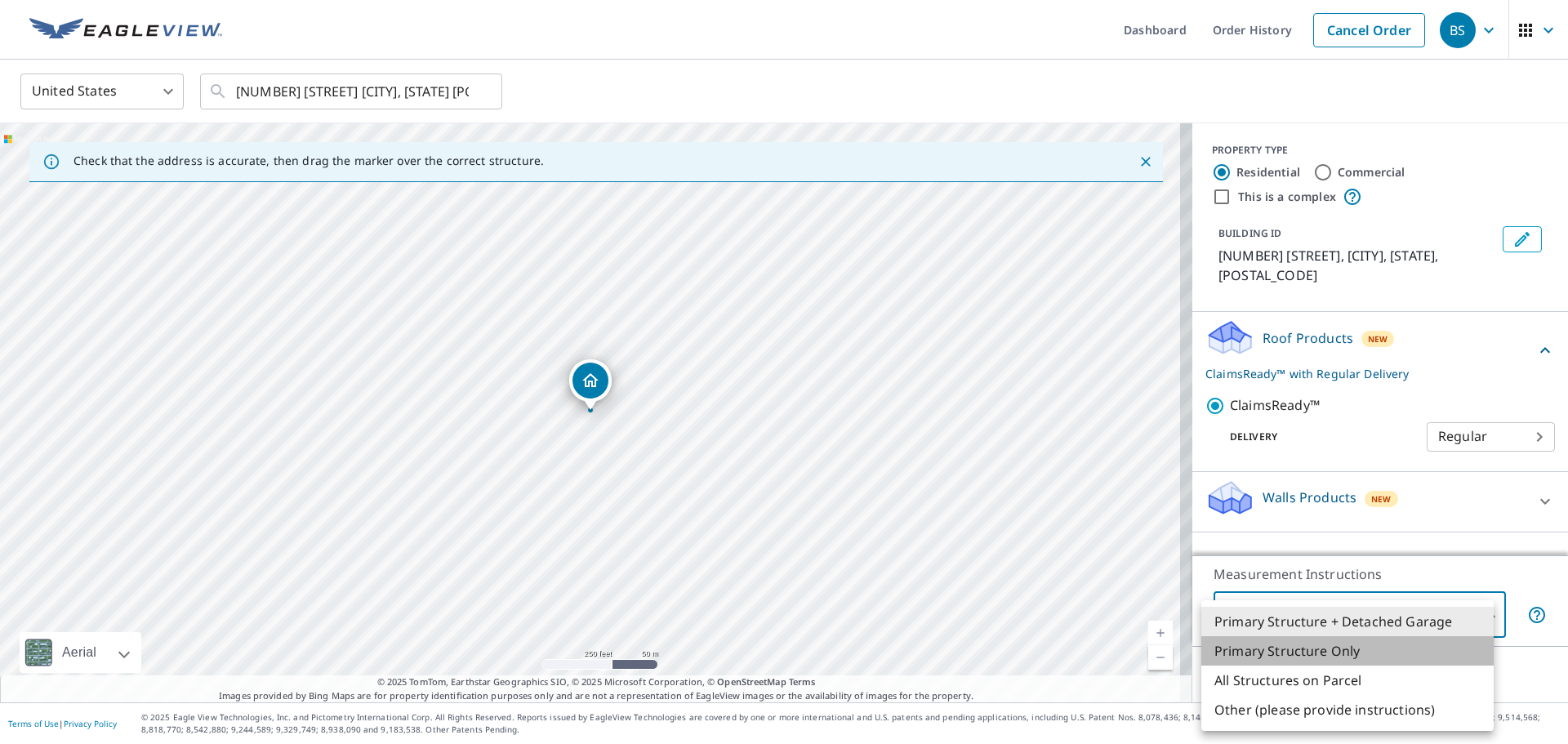 click on "Primary Structure Only" at bounding box center (1348, 651) 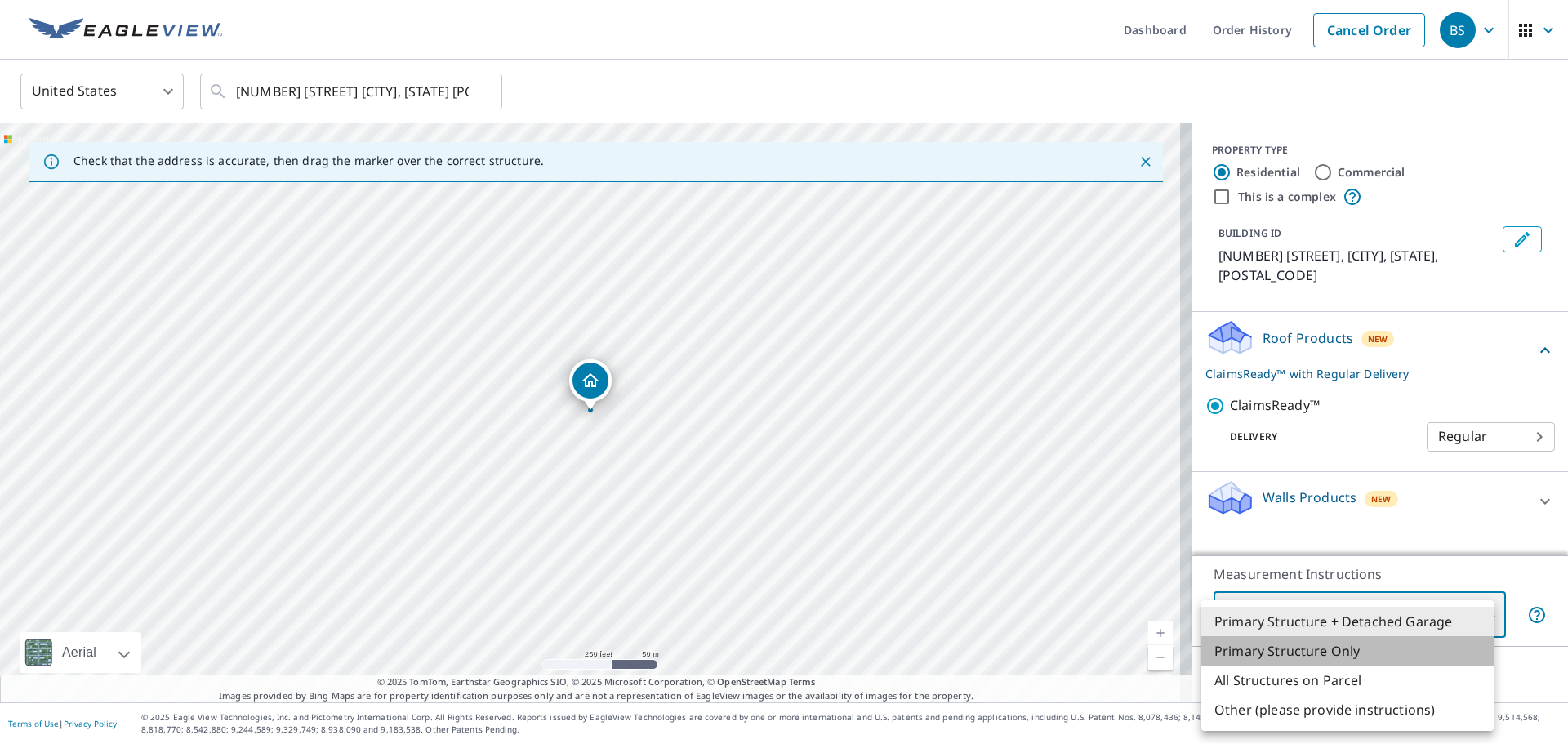 type on "2" 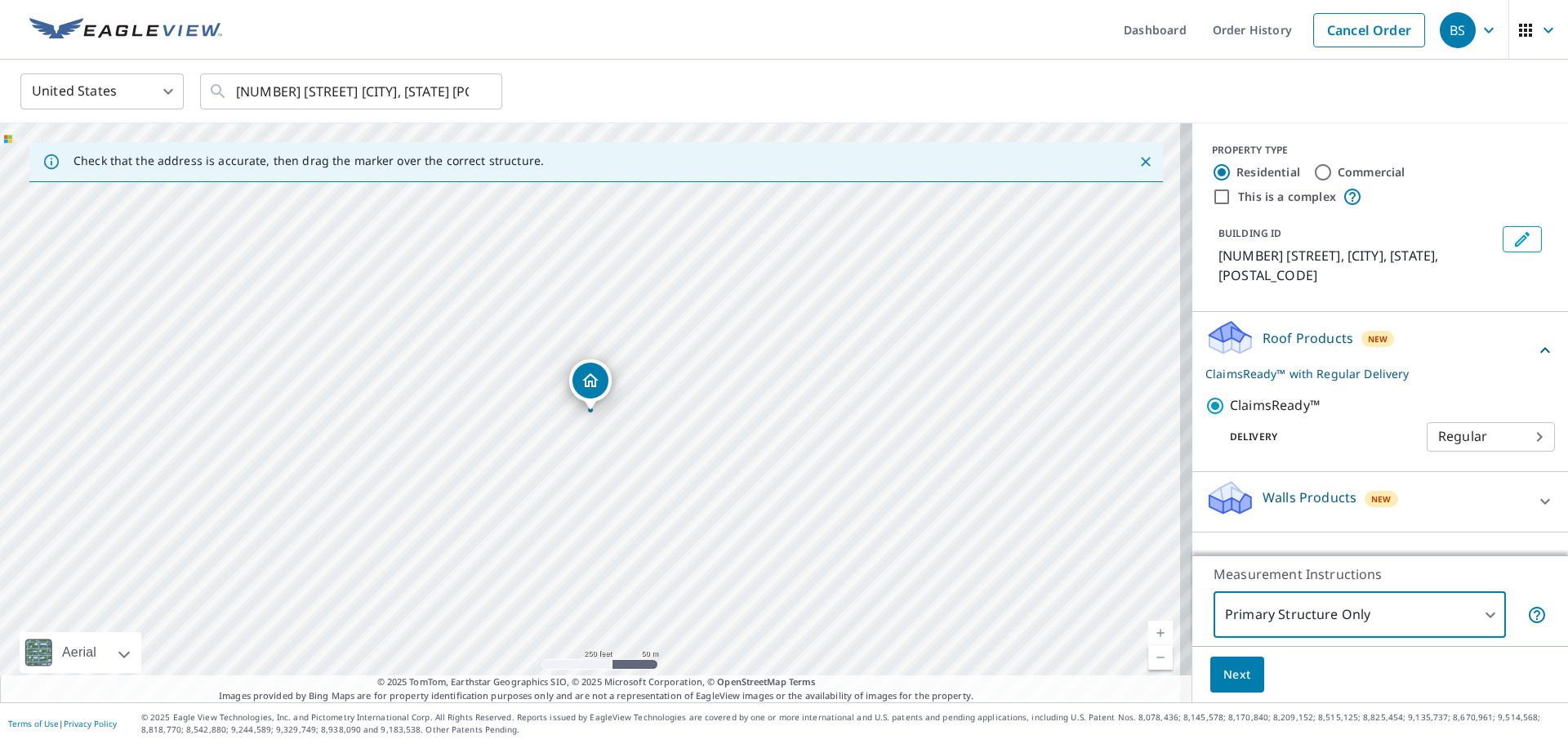 click on "Next" at bounding box center (1380, 675) 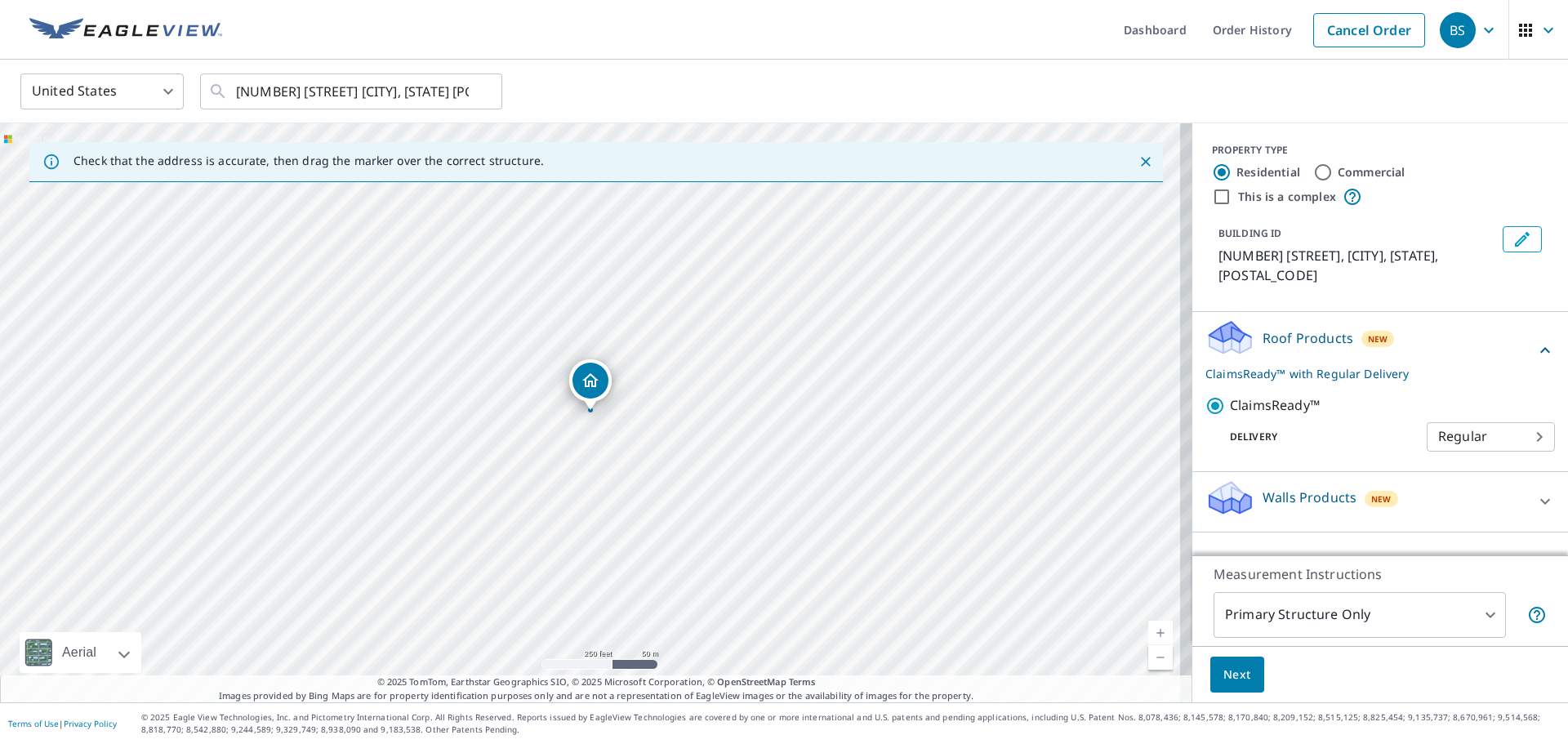 click on "Next" at bounding box center [1237, 675] 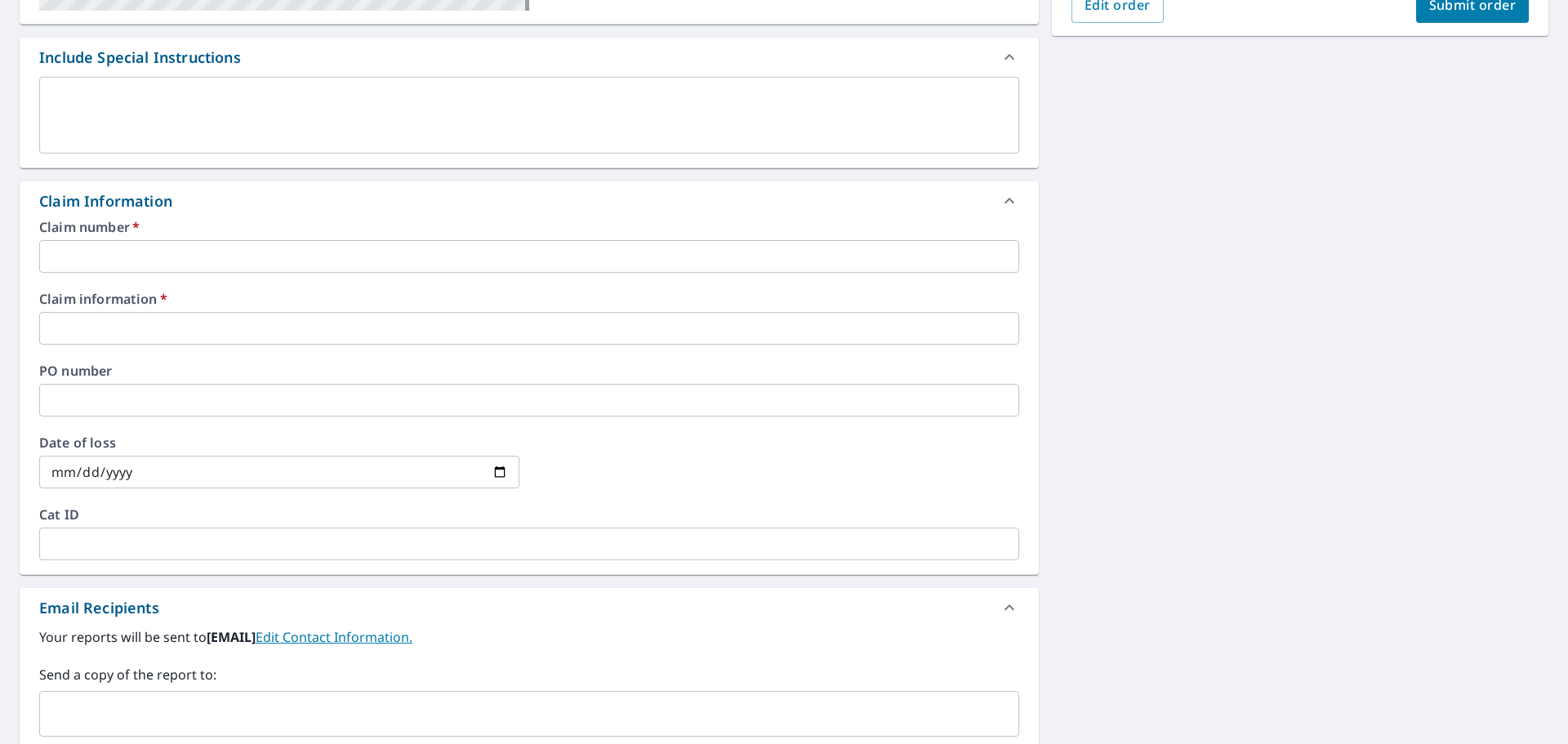 scroll, scrollTop: 420, scrollLeft: 0, axis: vertical 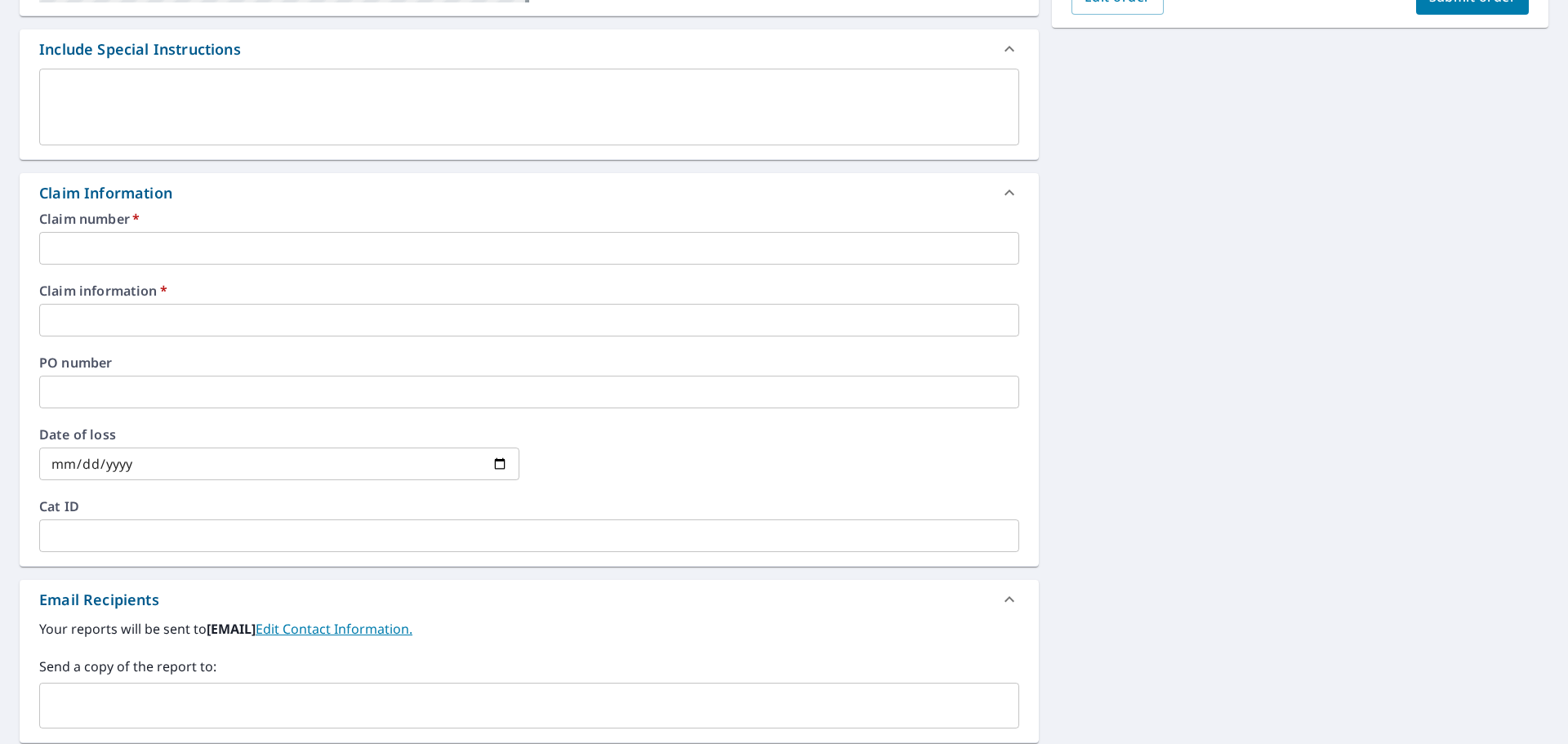 paste on "F4X8391" 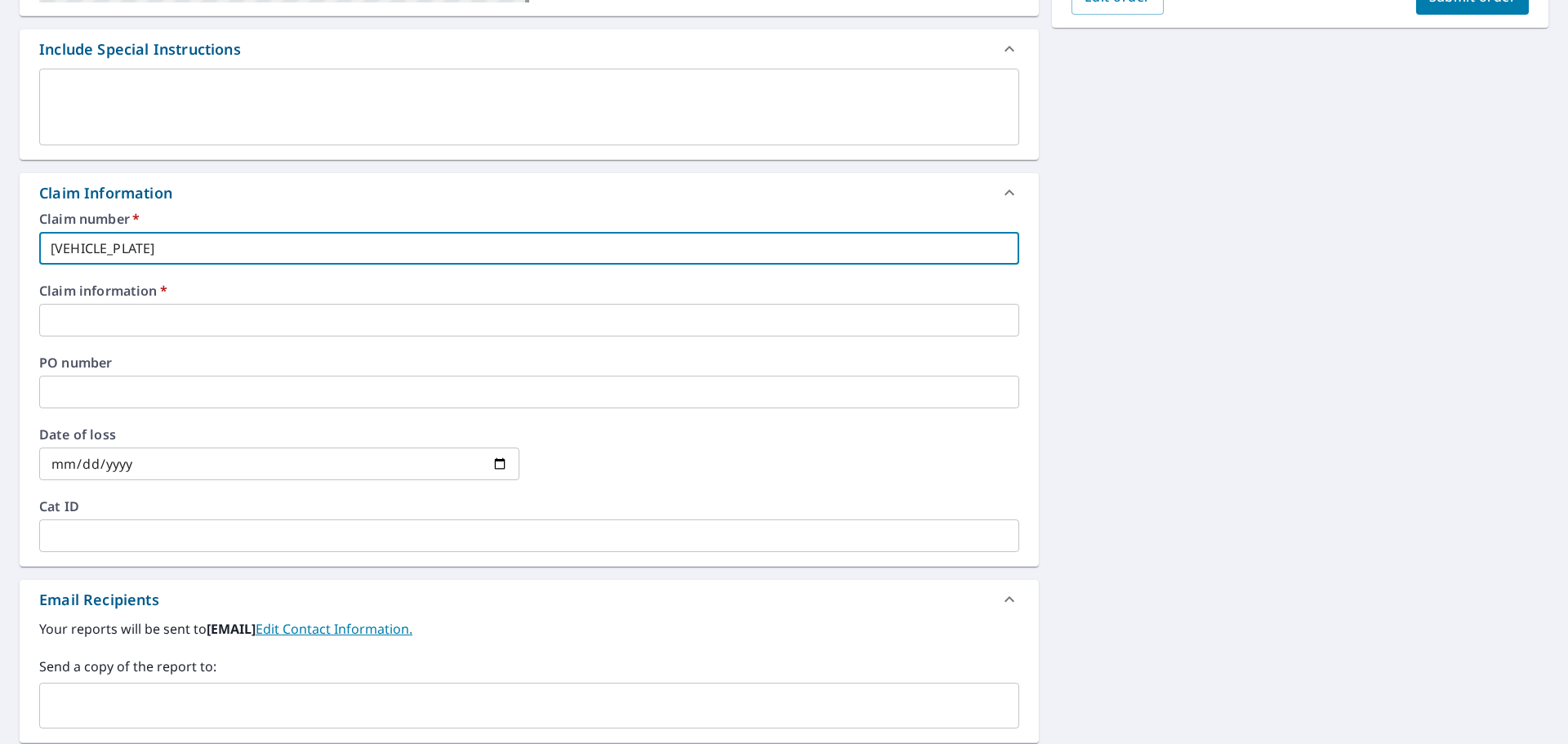 type on "F4X8391" 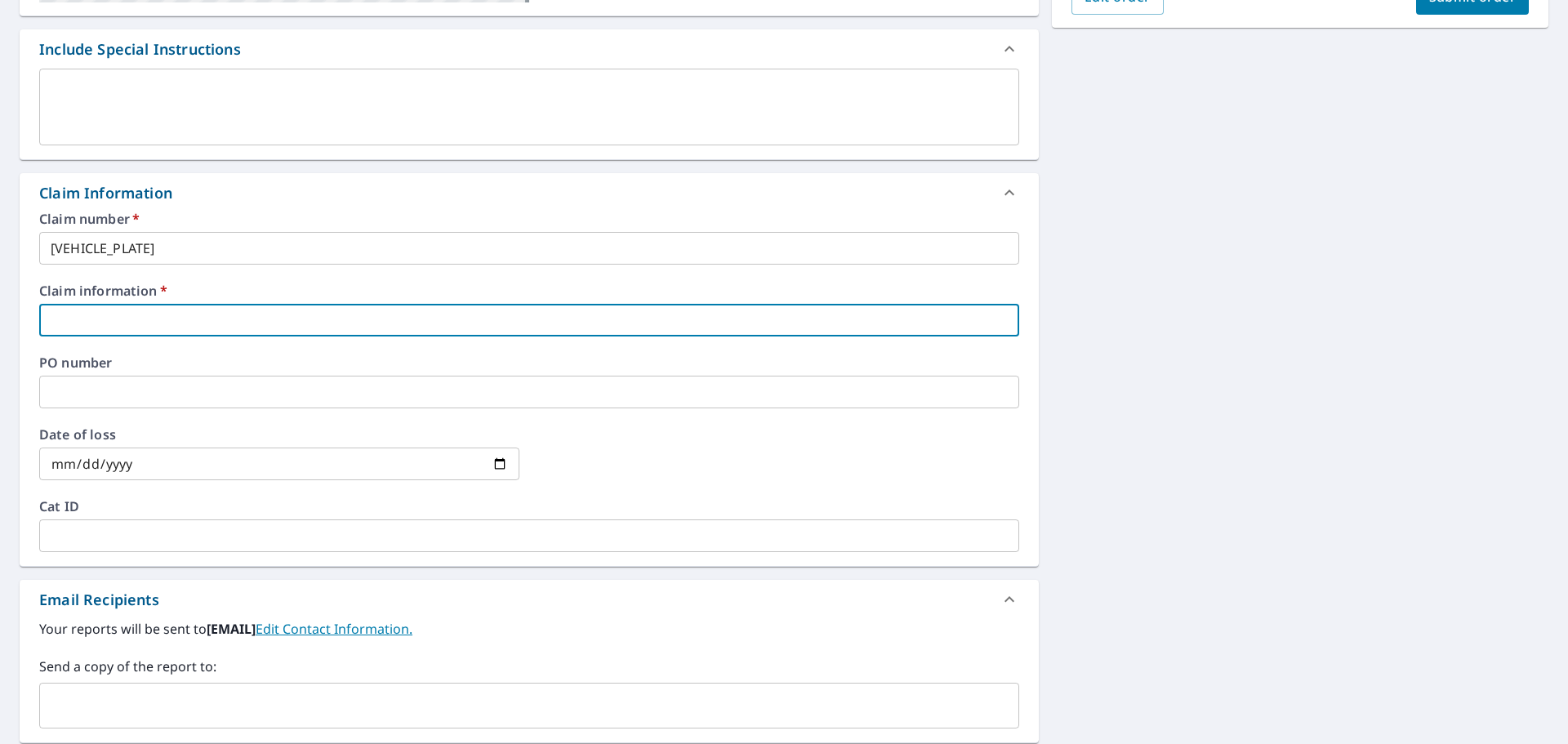 type on "Hail Loss" 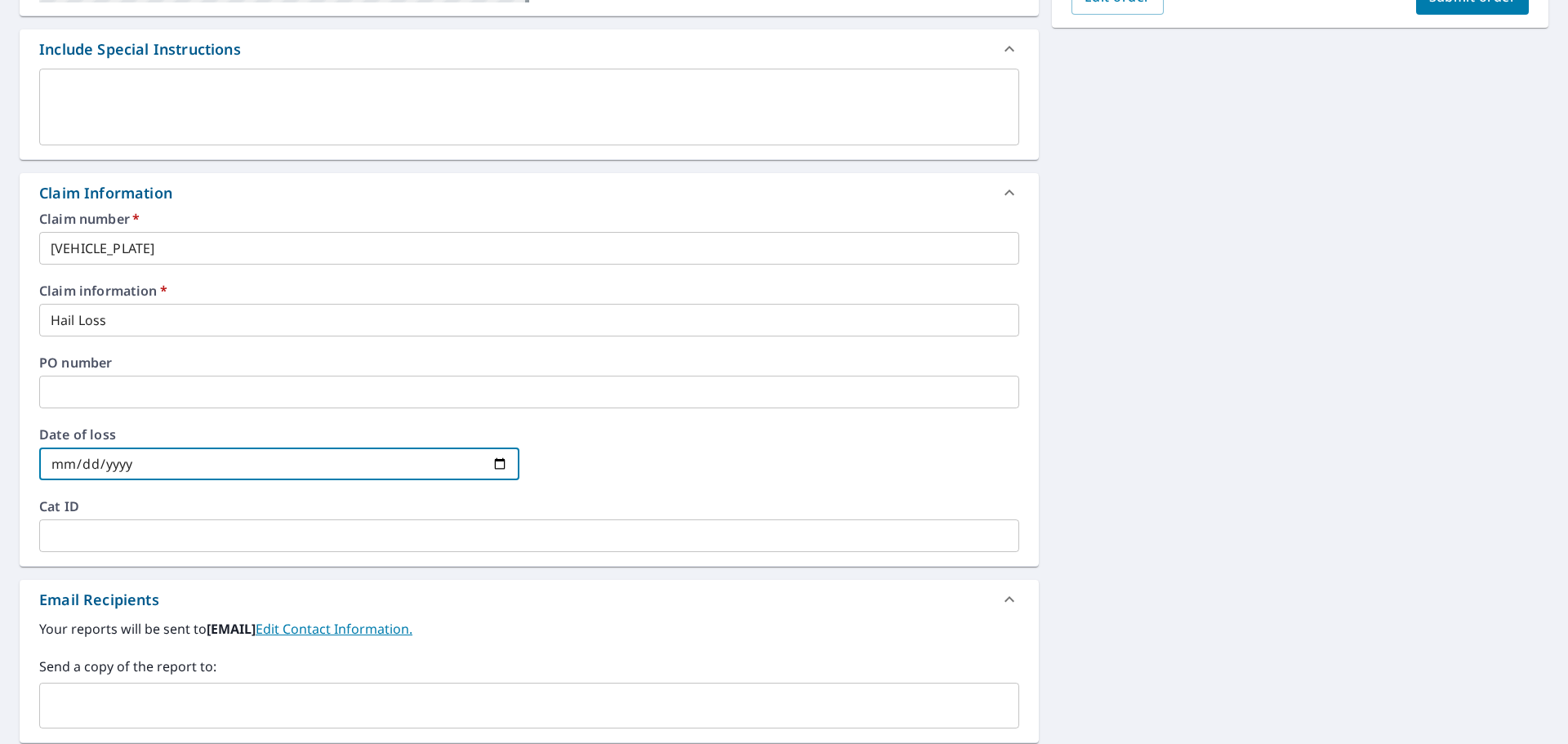 click at bounding box center (279, 464) 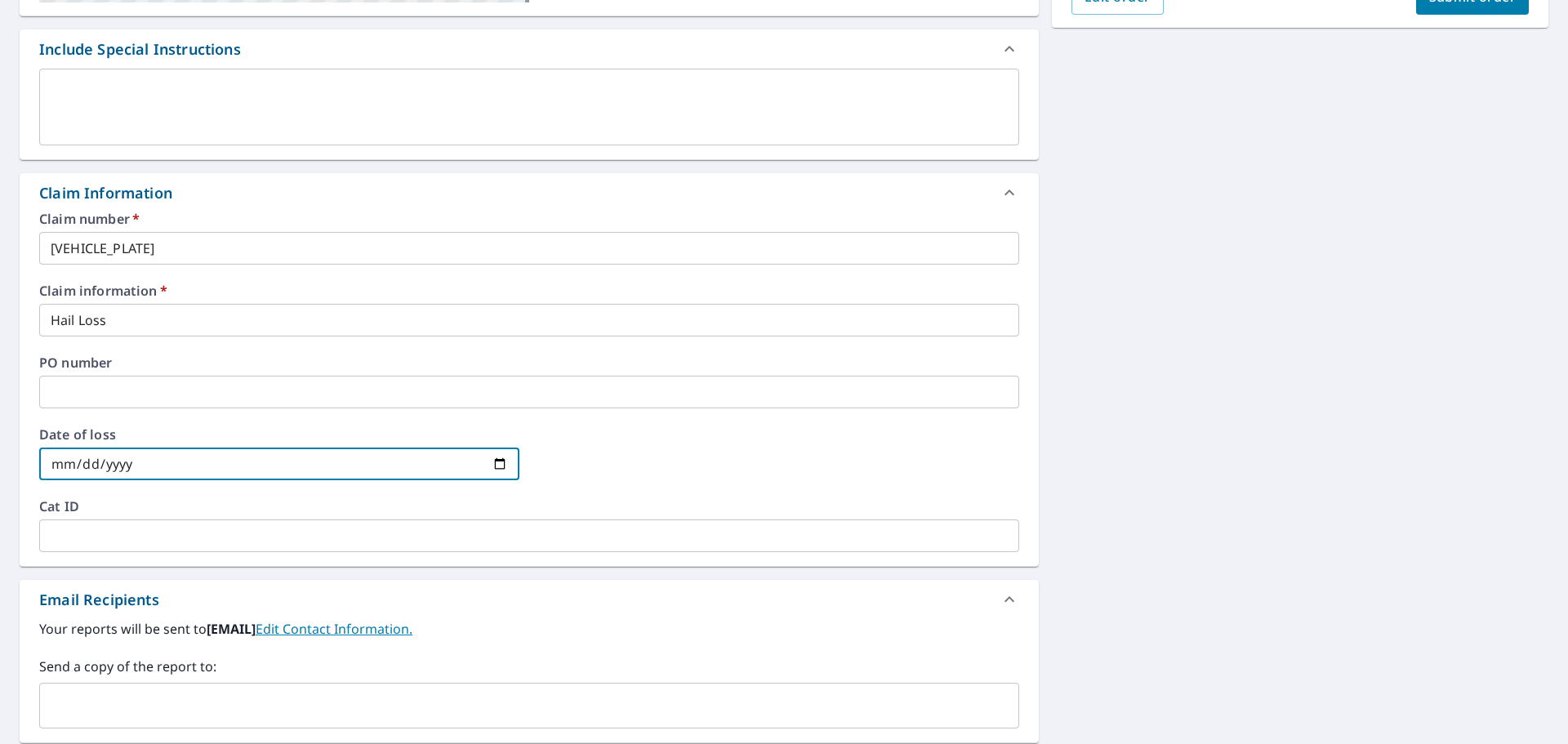 click at bounding box center (279, 464) 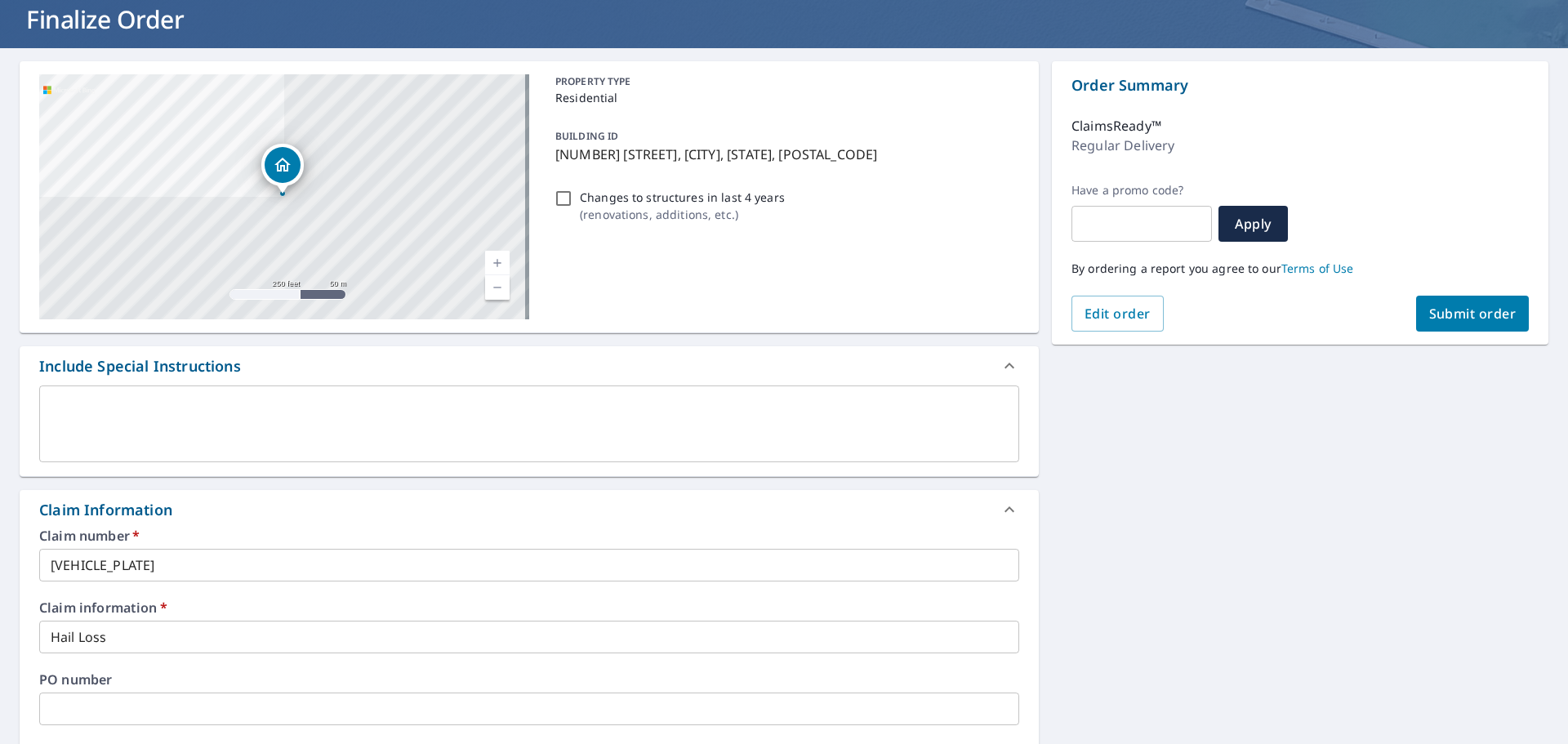 scroll, scrollTop: 0, scrollLeft: 0, axis: both 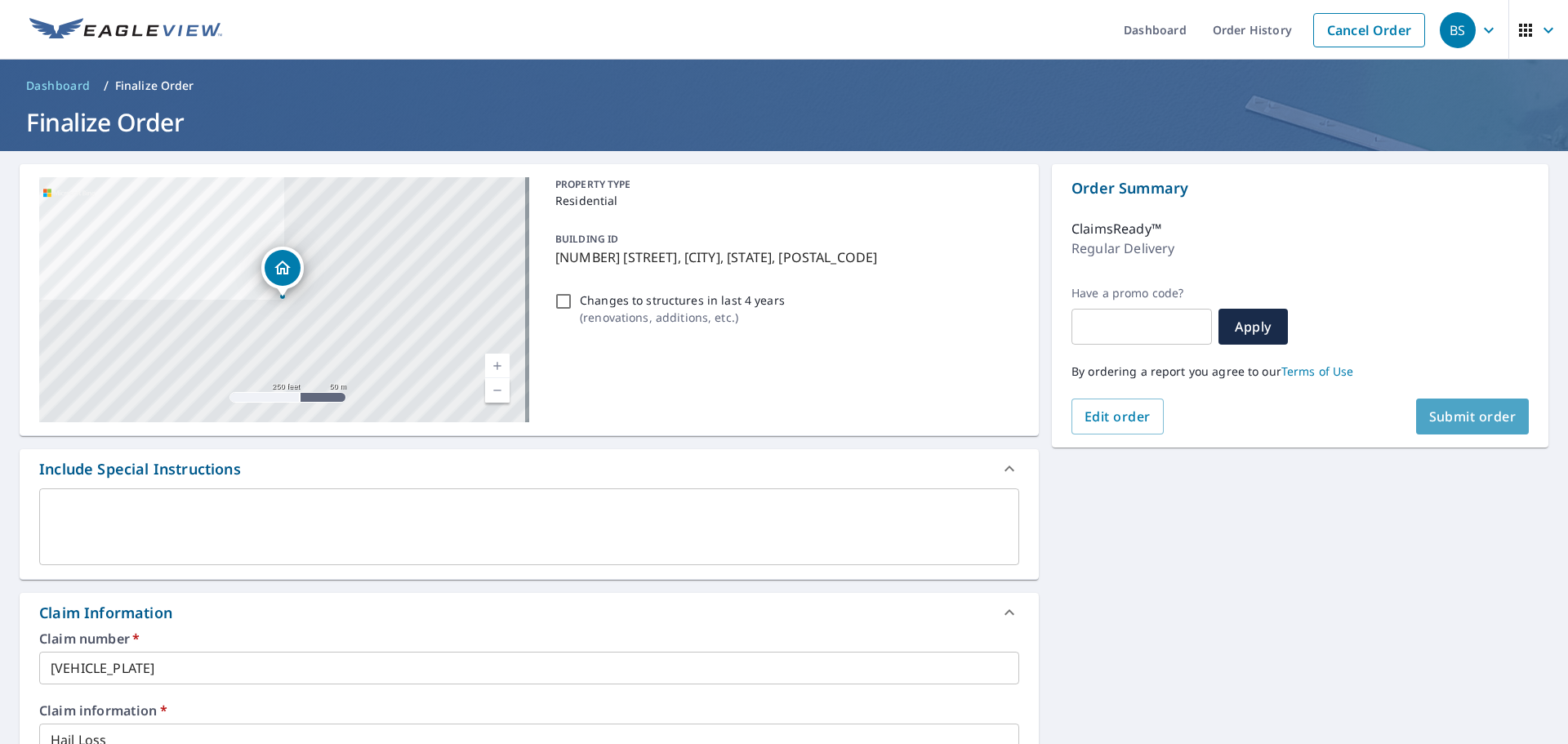 click on "Submit order" at bounding box center (1472, 417) 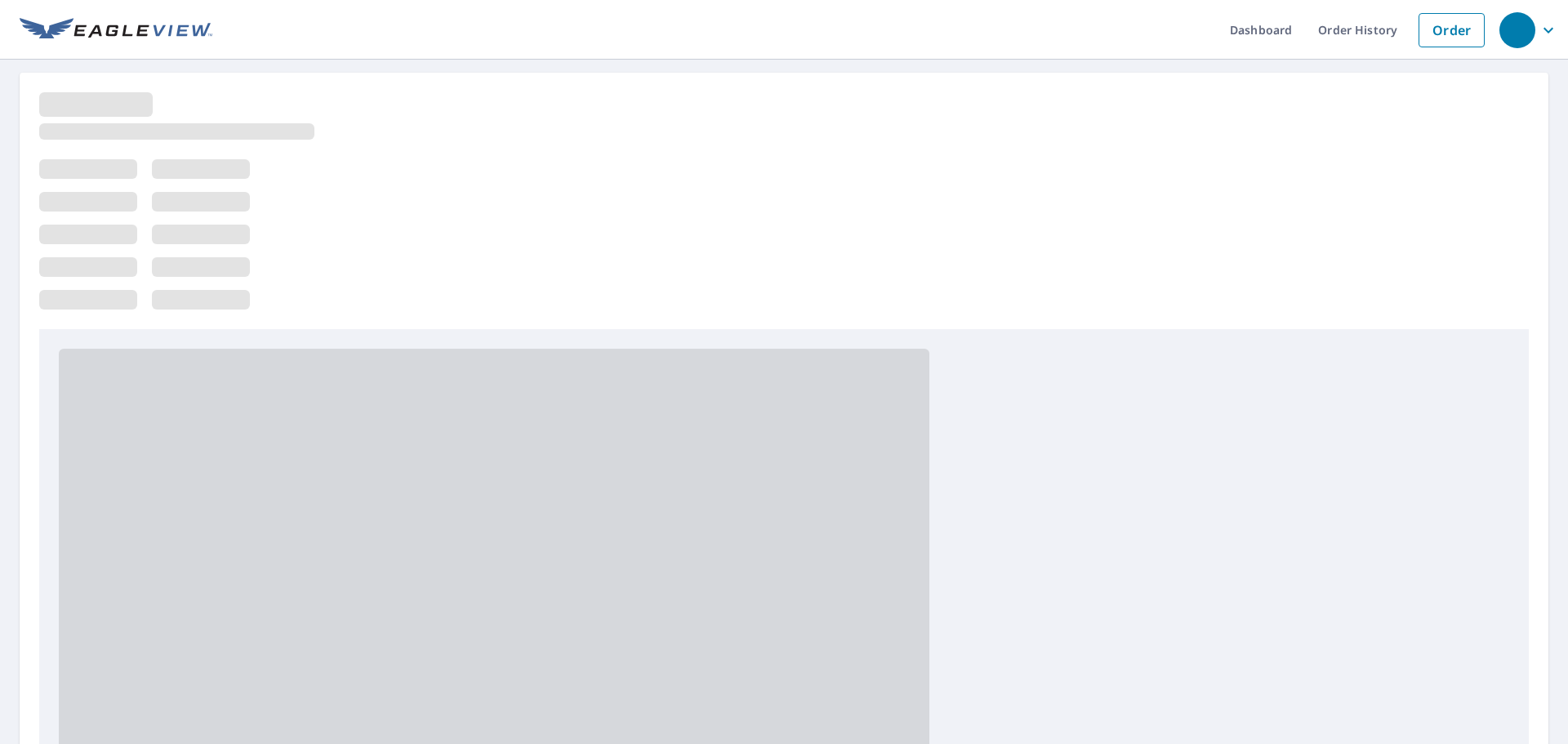 scroll, scrollTop: 0, scrollLeft: 0, axis: both 